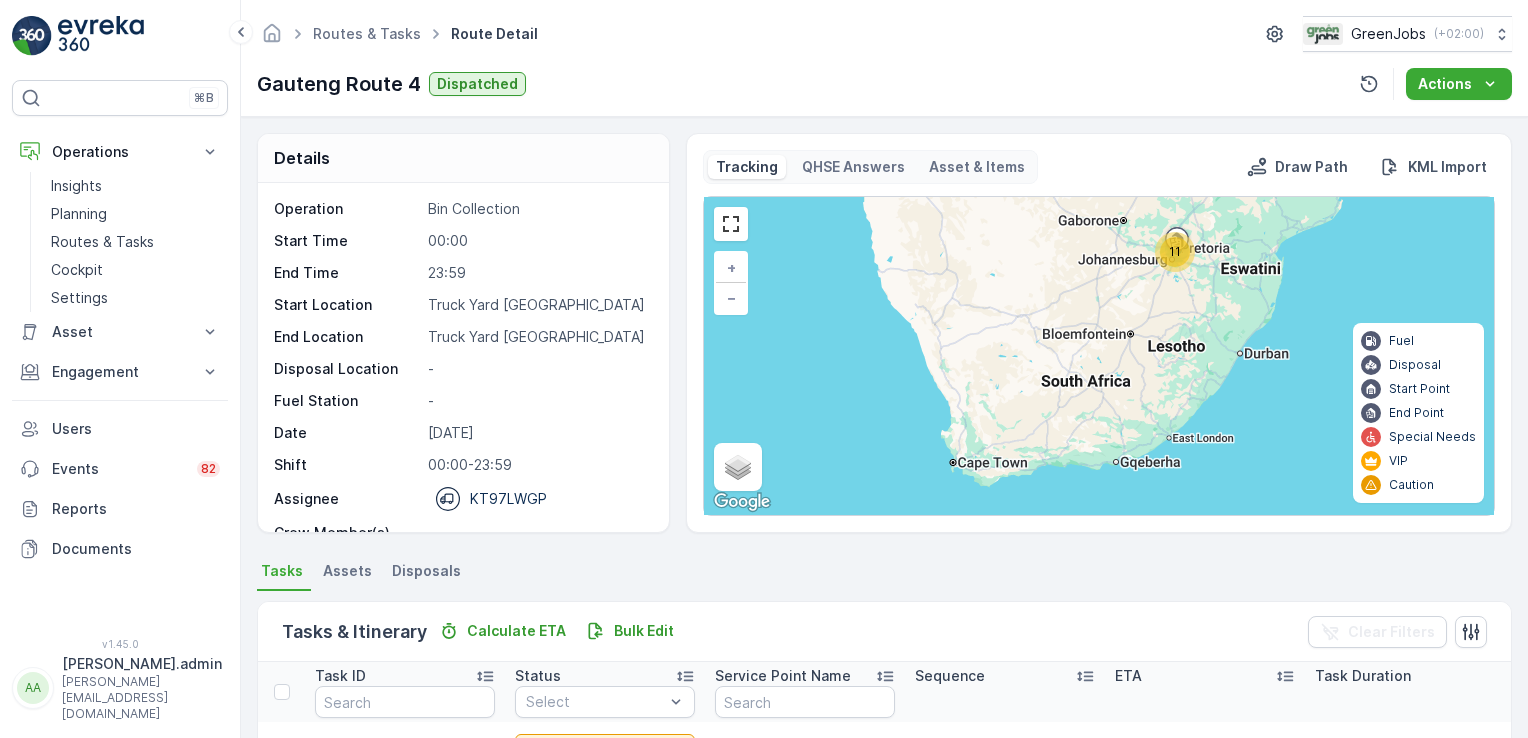 click on "Routes & Tasks" at bounding box center [102, 242] 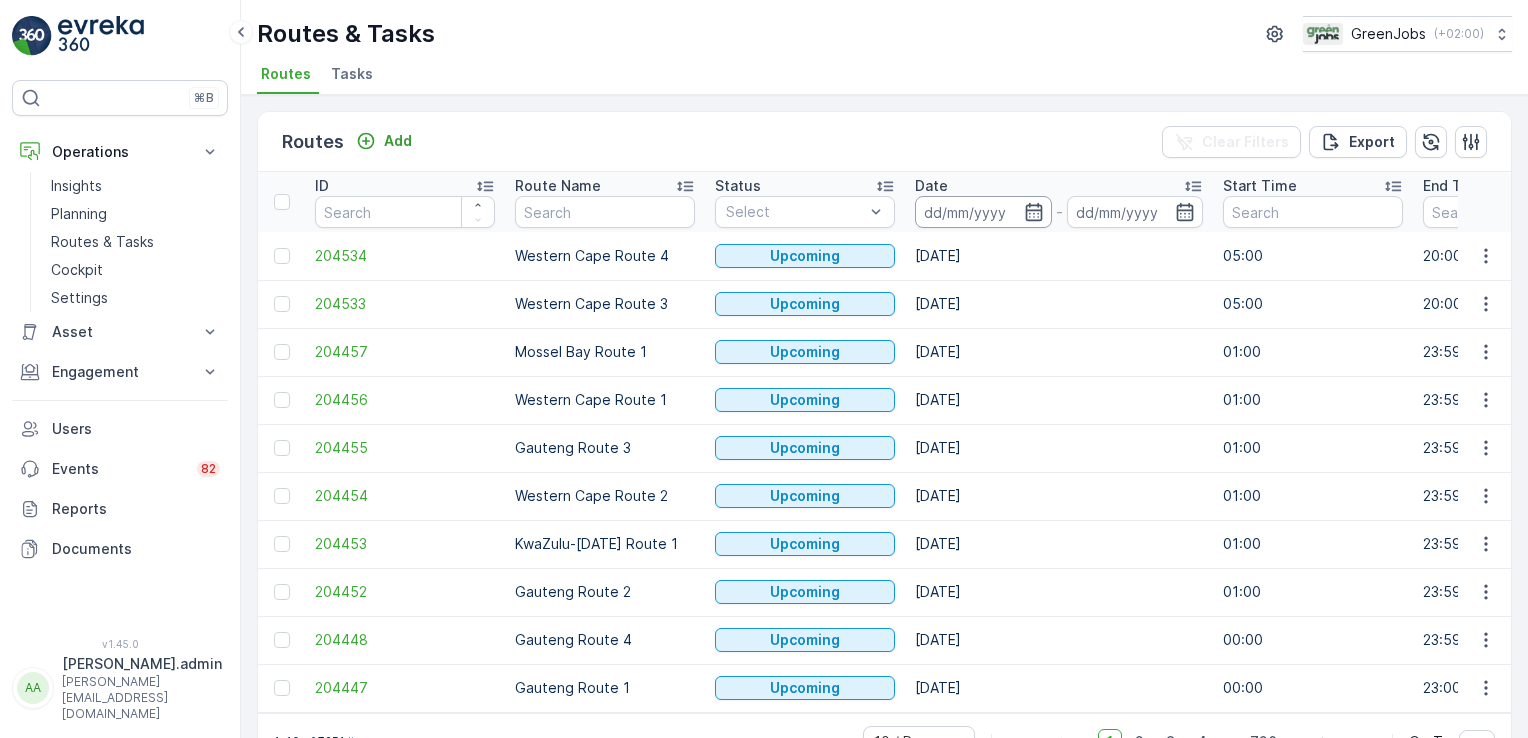 click at bounding box center [983, 212] 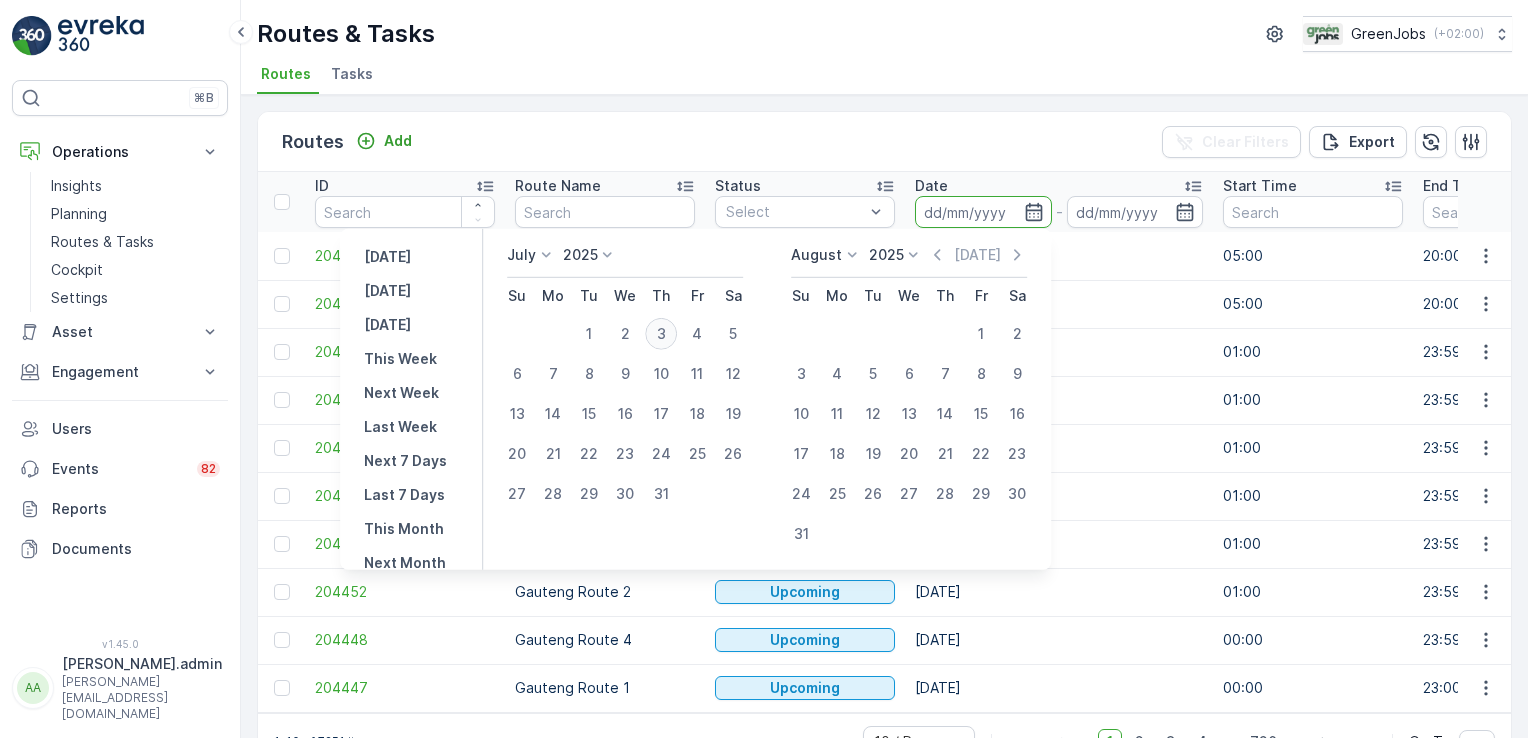 click on "3" at bounding box center [661, 334] 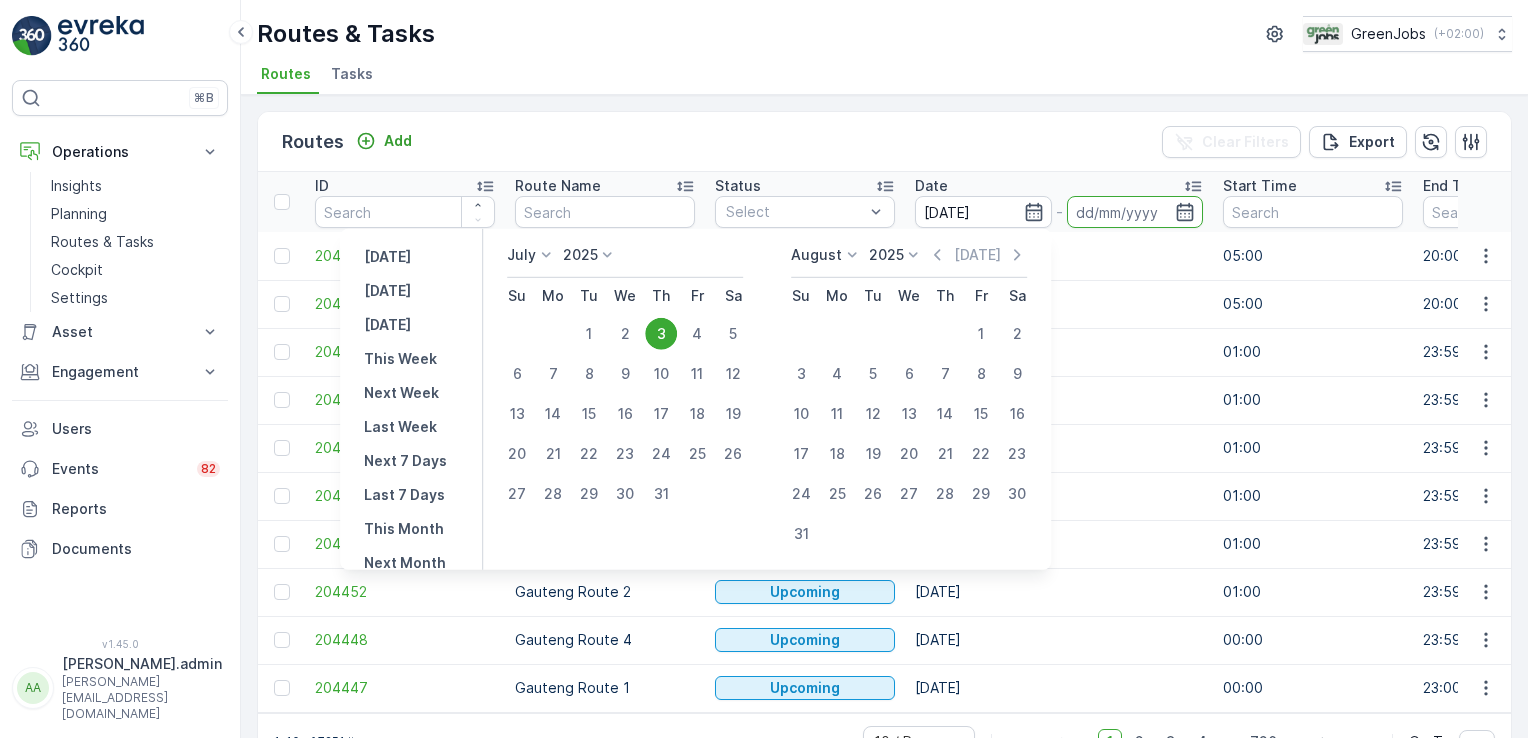 click on "3" at bounding box center (661, 334) 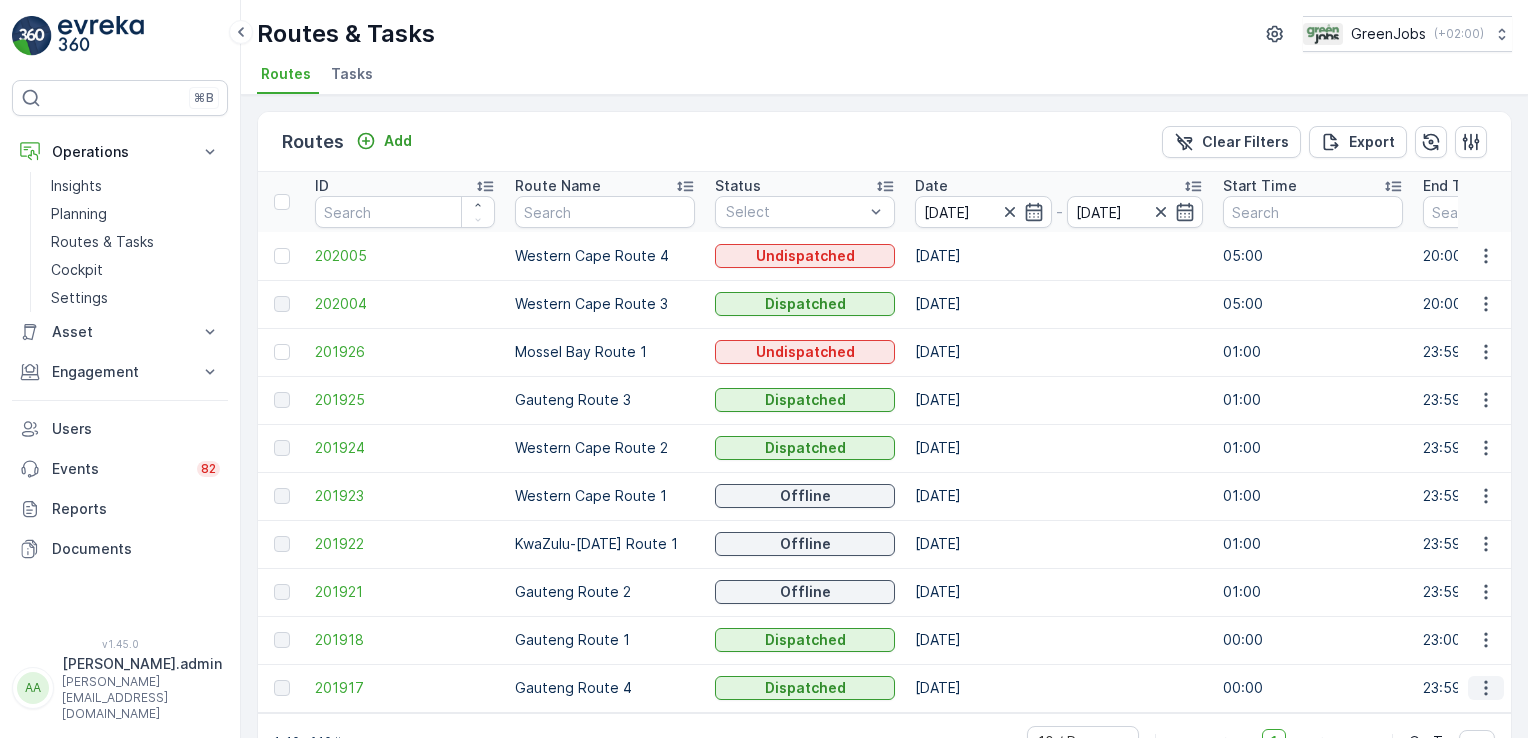 click 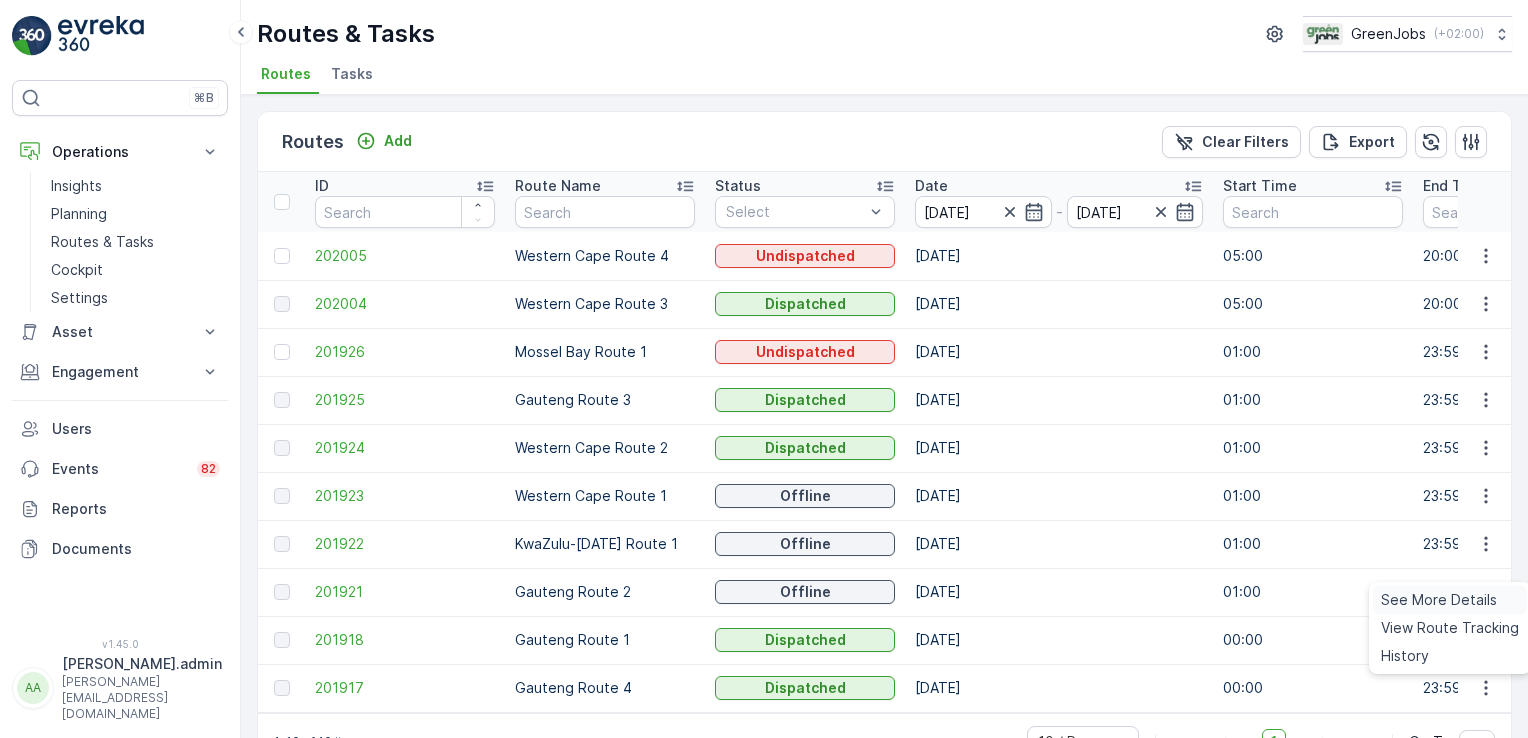 click on "See More Details" at bounding box center (1439, 600) 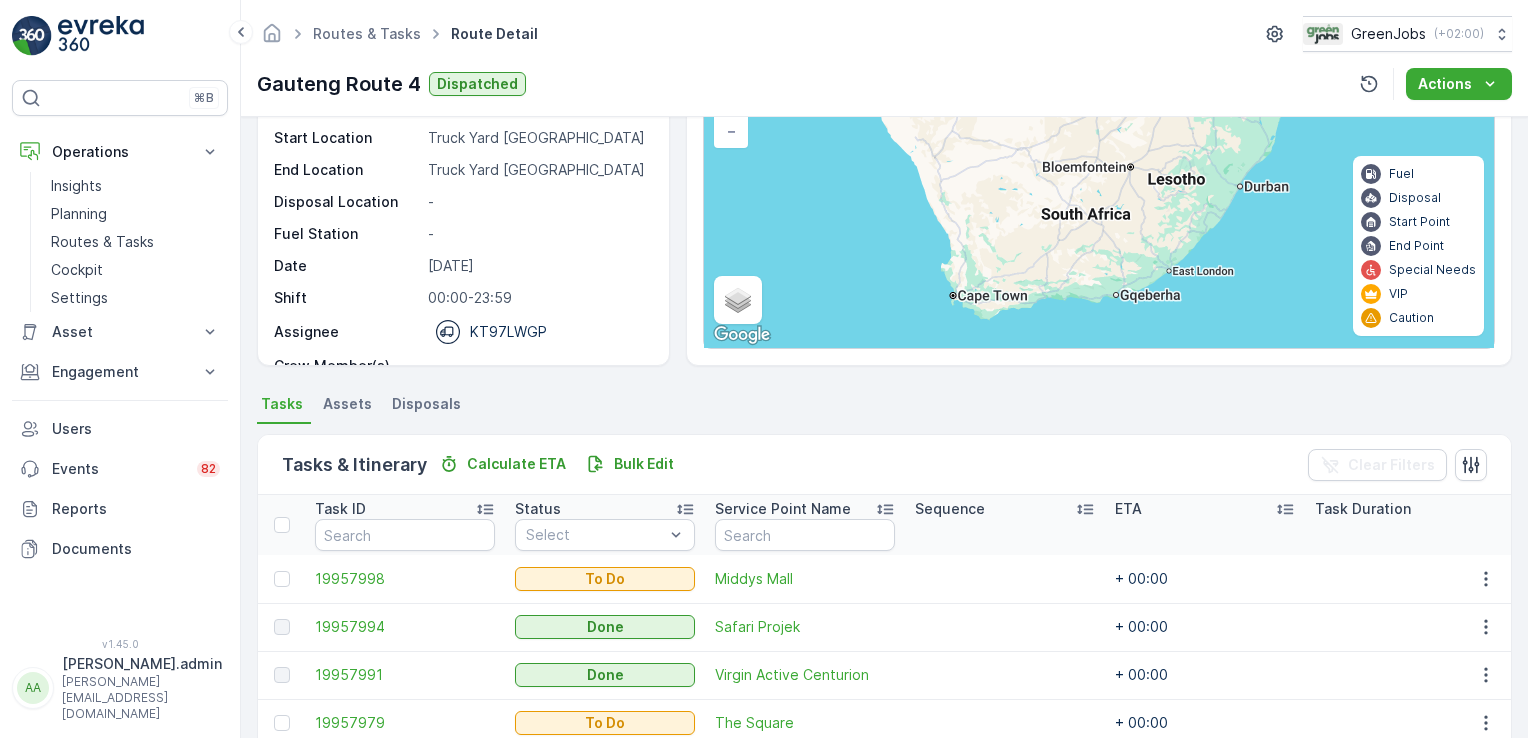 scroll, scrollTop: 164, scrollLeft: 0, axis: vertical 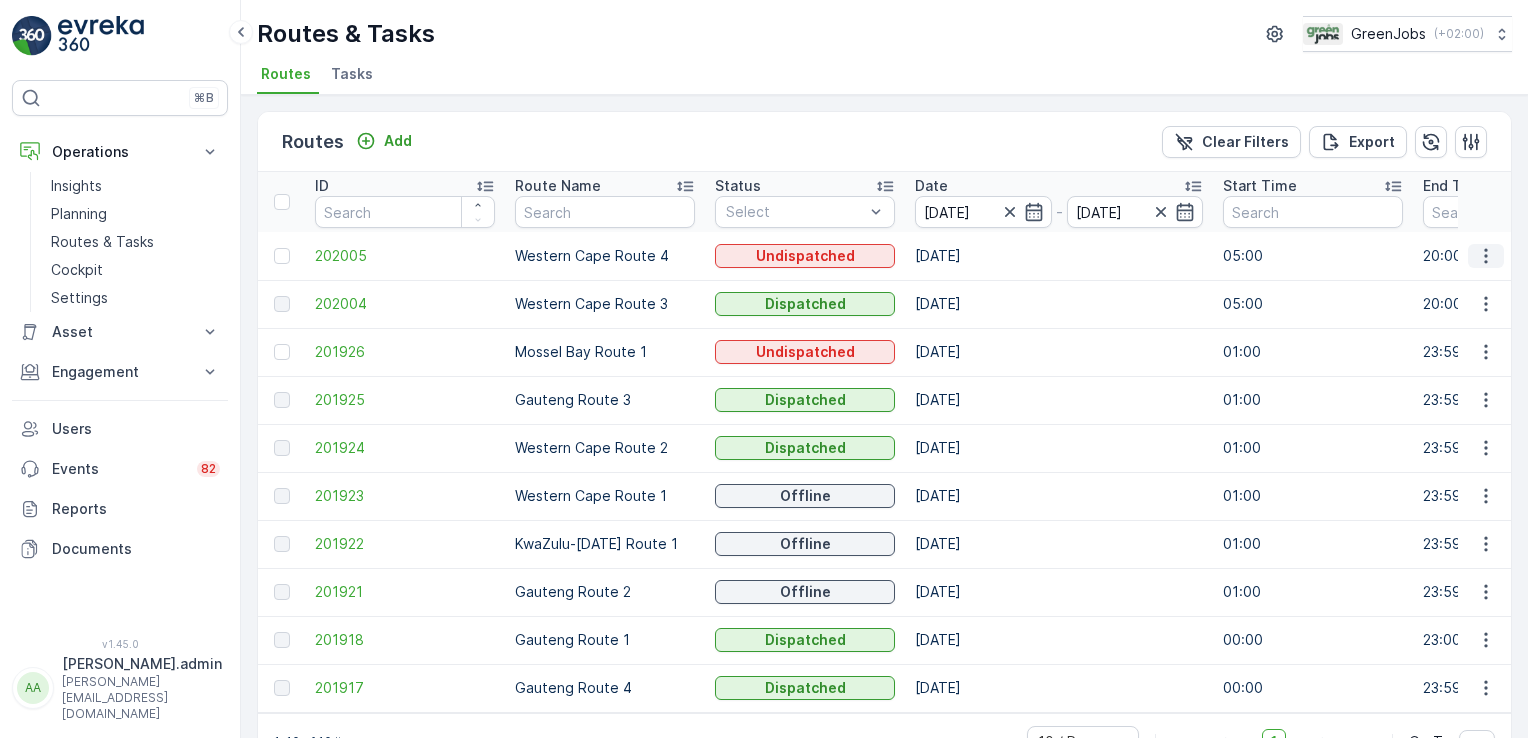 click 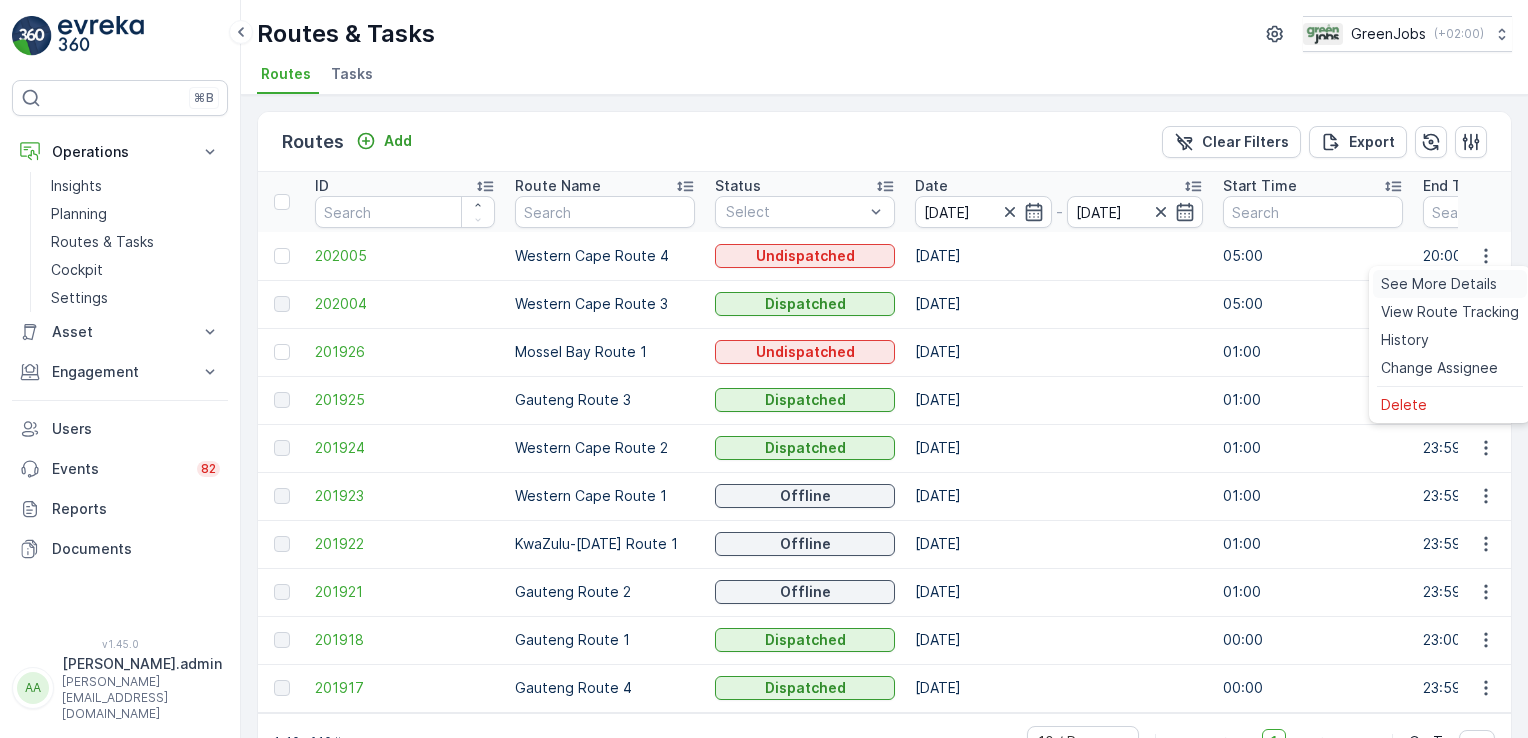 click on "See More Details" at bounding box center [1439, 284] 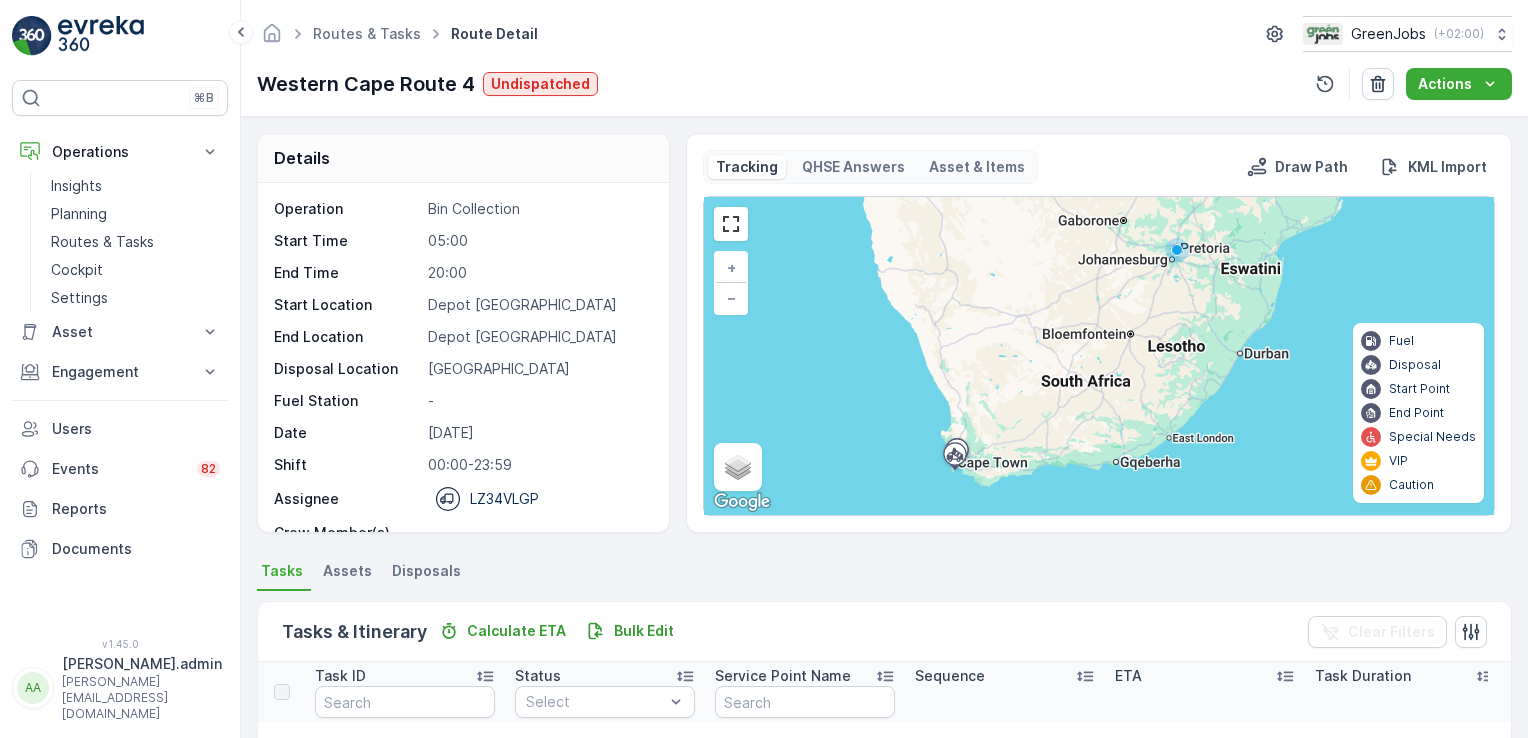 drag, startPoint x: 1520, startPoint y: 222, endPoint x: 1531, endPoint y: 301, distance: 79.762146 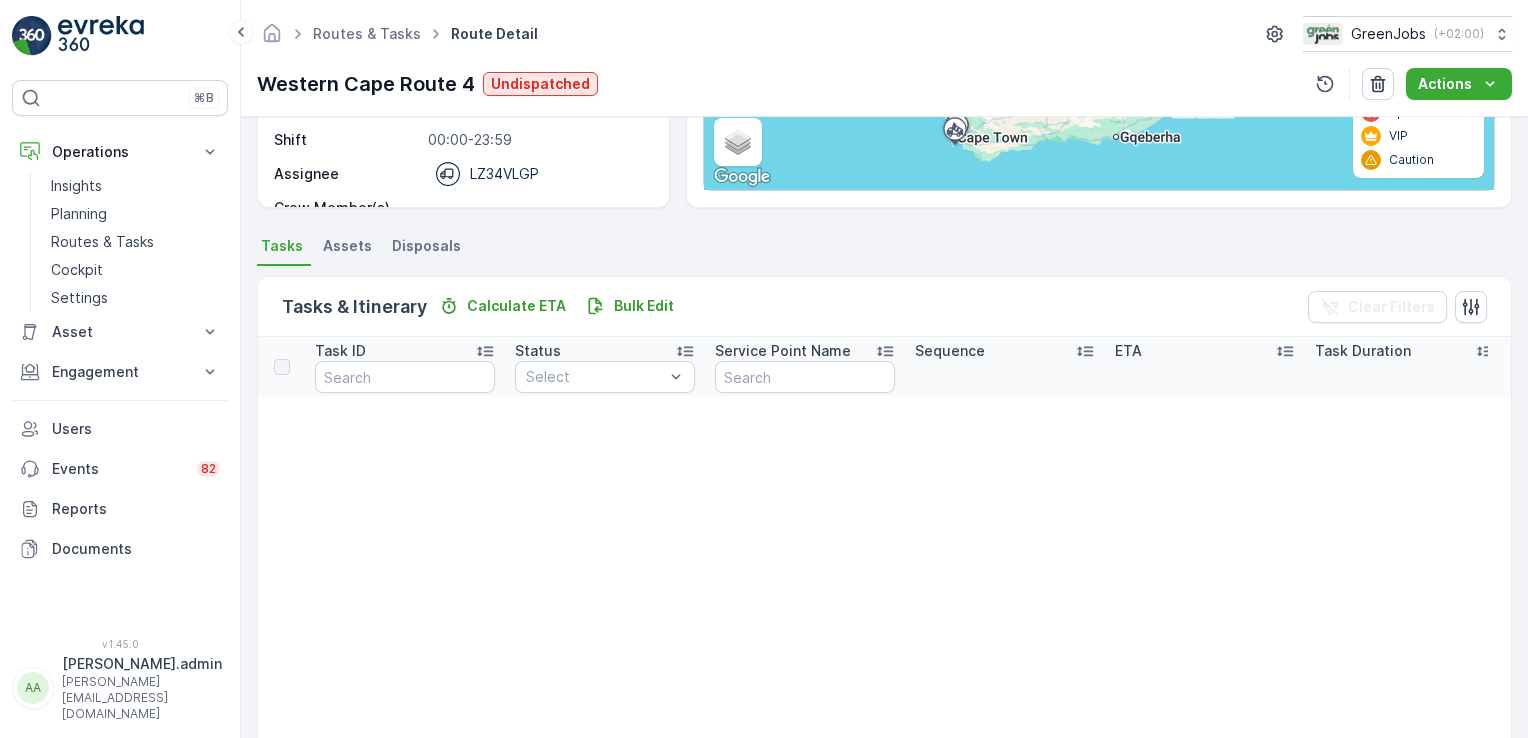 scroll, scrollTop: 344, scrollLeft: 0, axis: vertical 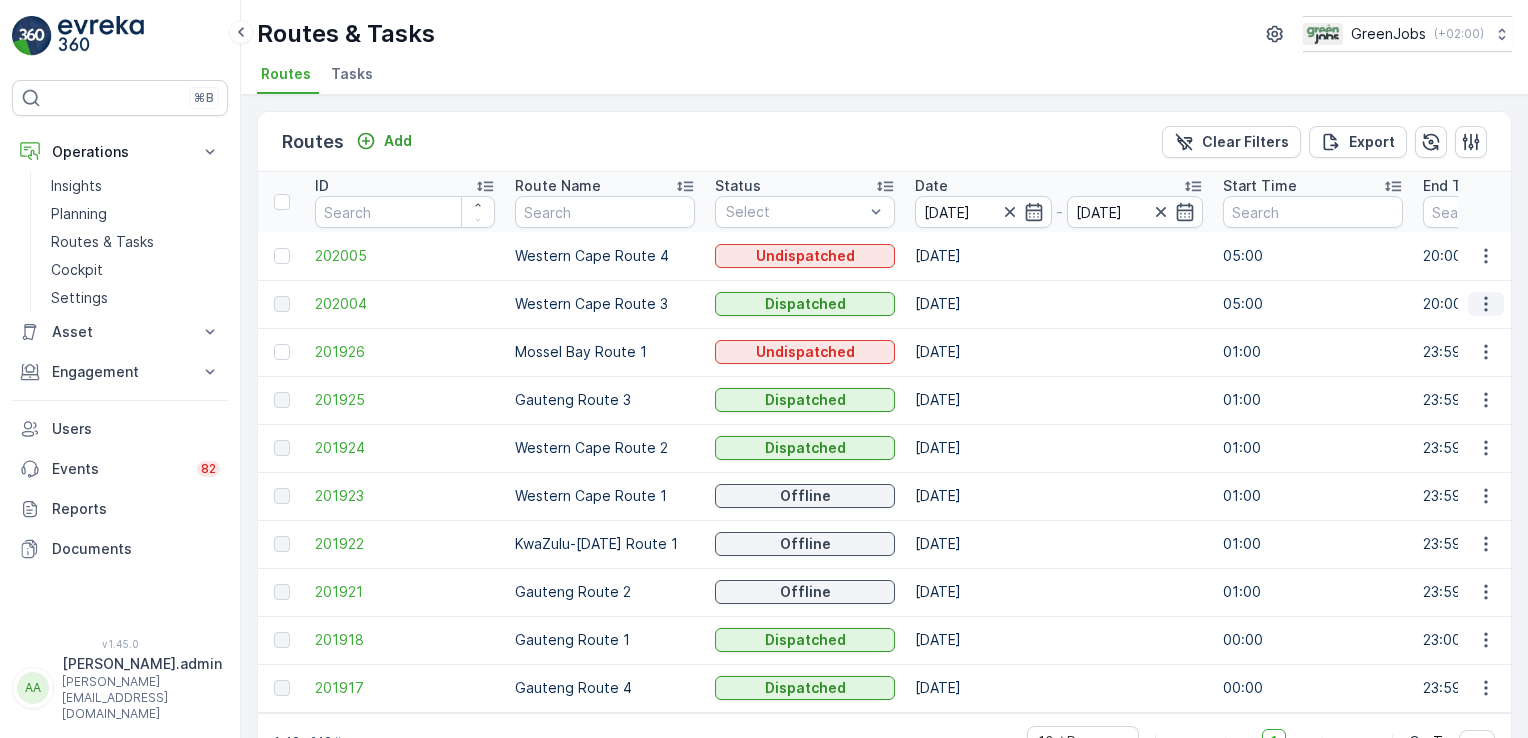 click 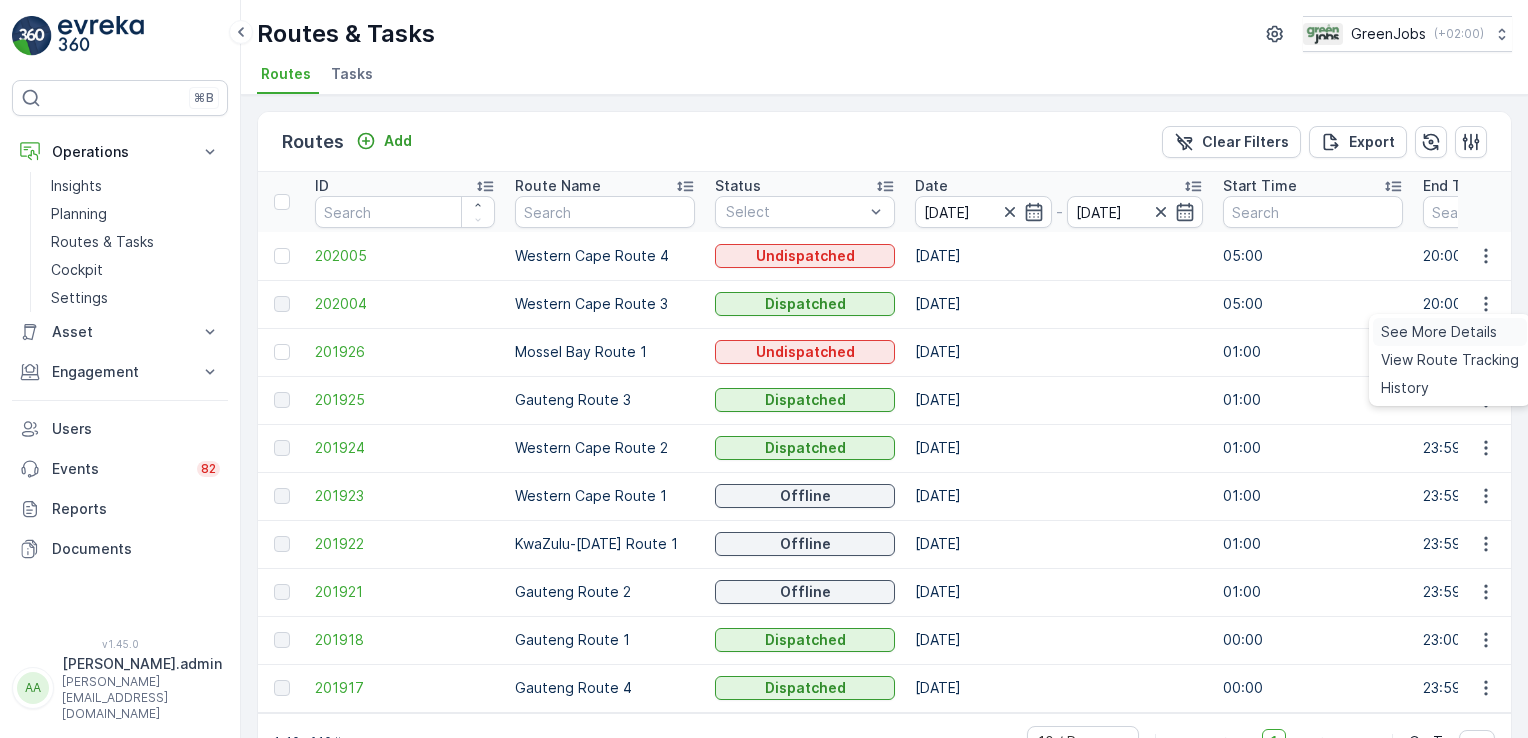 click on "See More Details" at bounding box center [1439, 332] 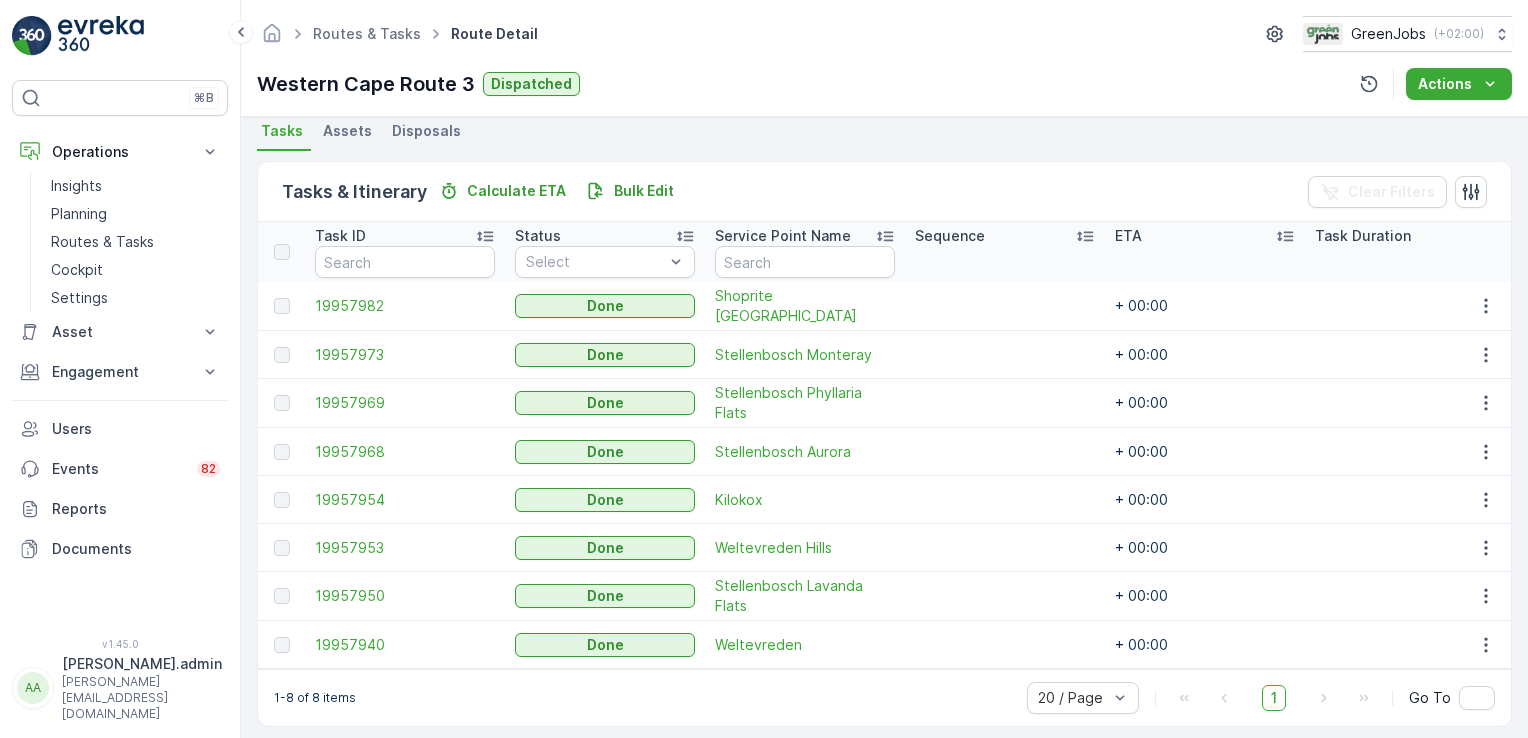 scroll, scrollTop: 461, scrollLeft: 0, axis: vertical 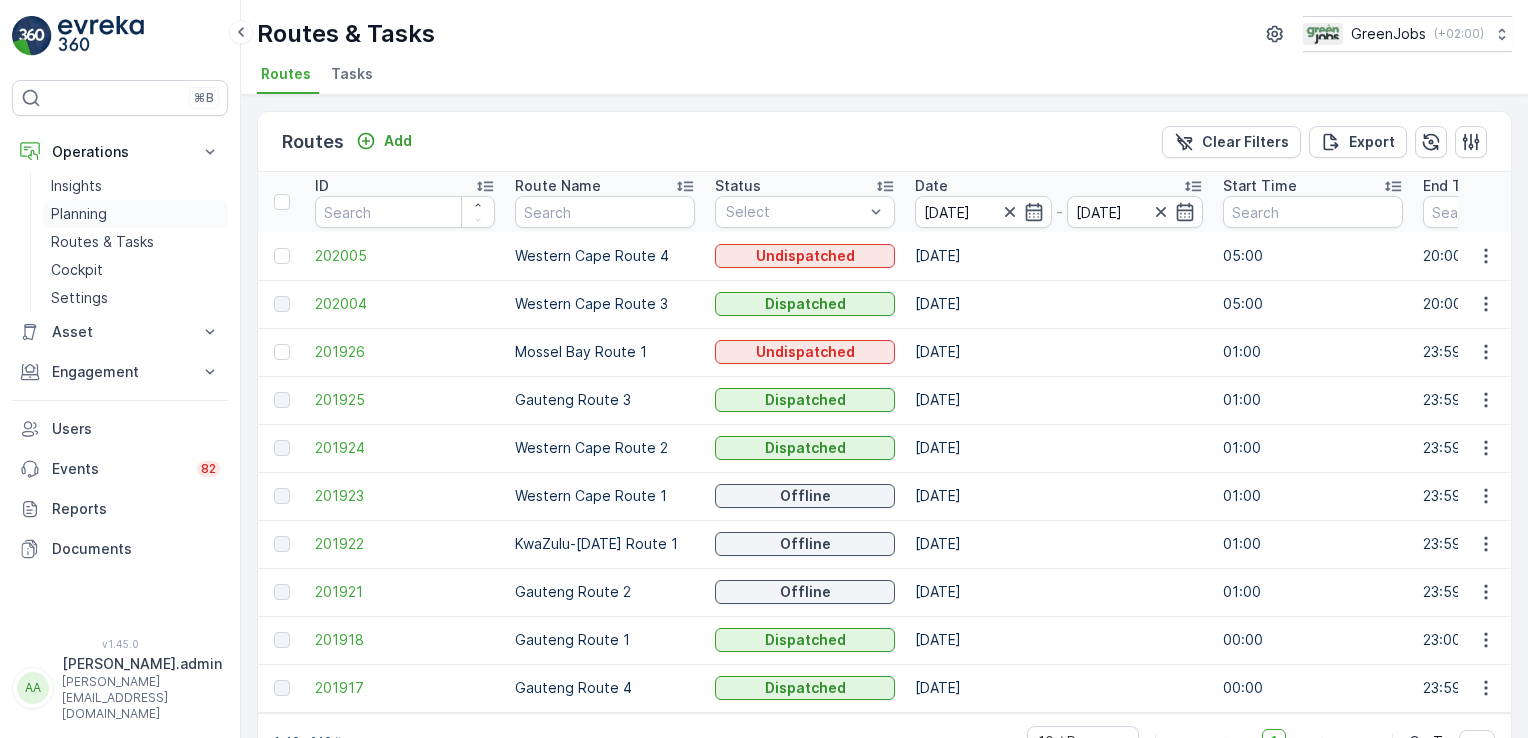 click on "Planning" at bounding box center [79, 214] 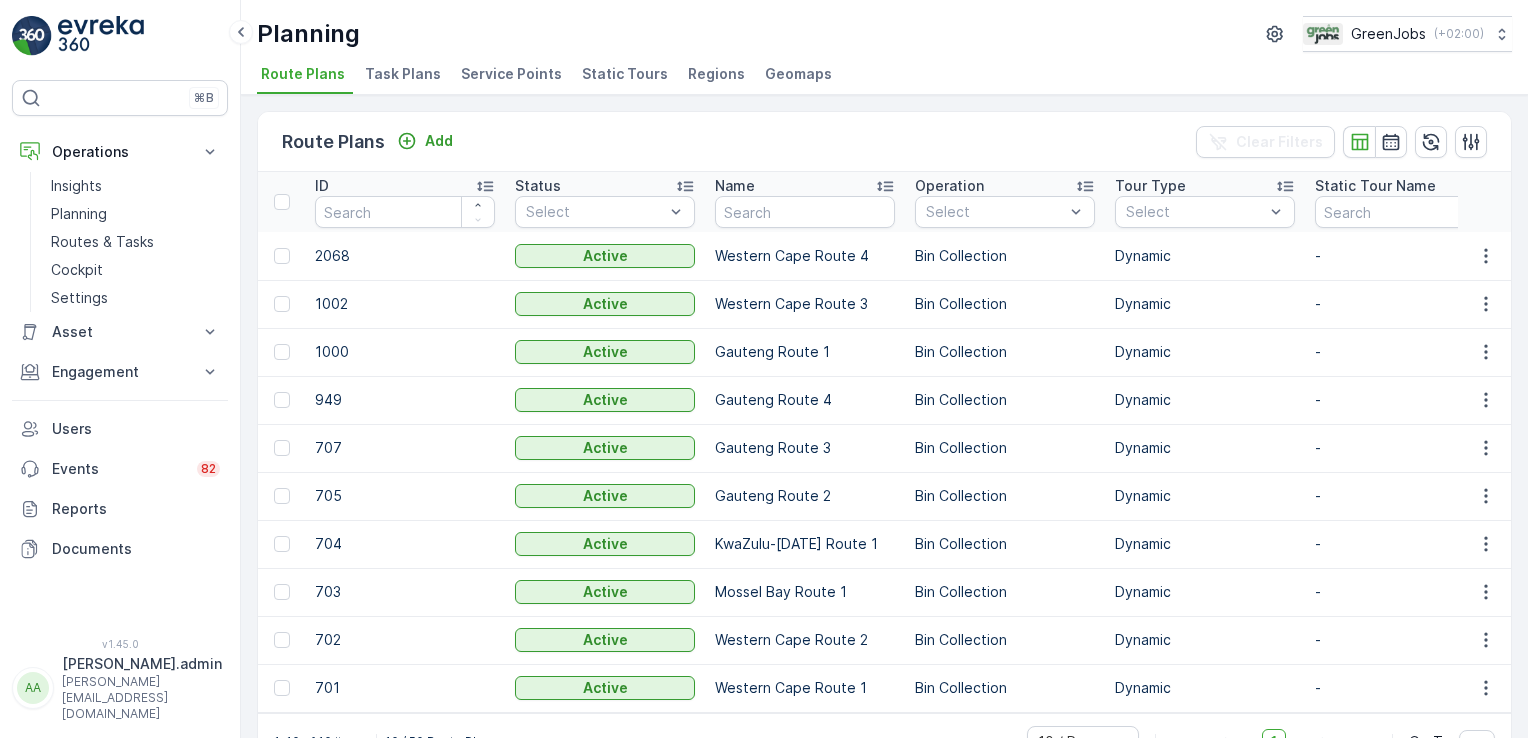 click on "Service Points" at bounding box center [511, 74] 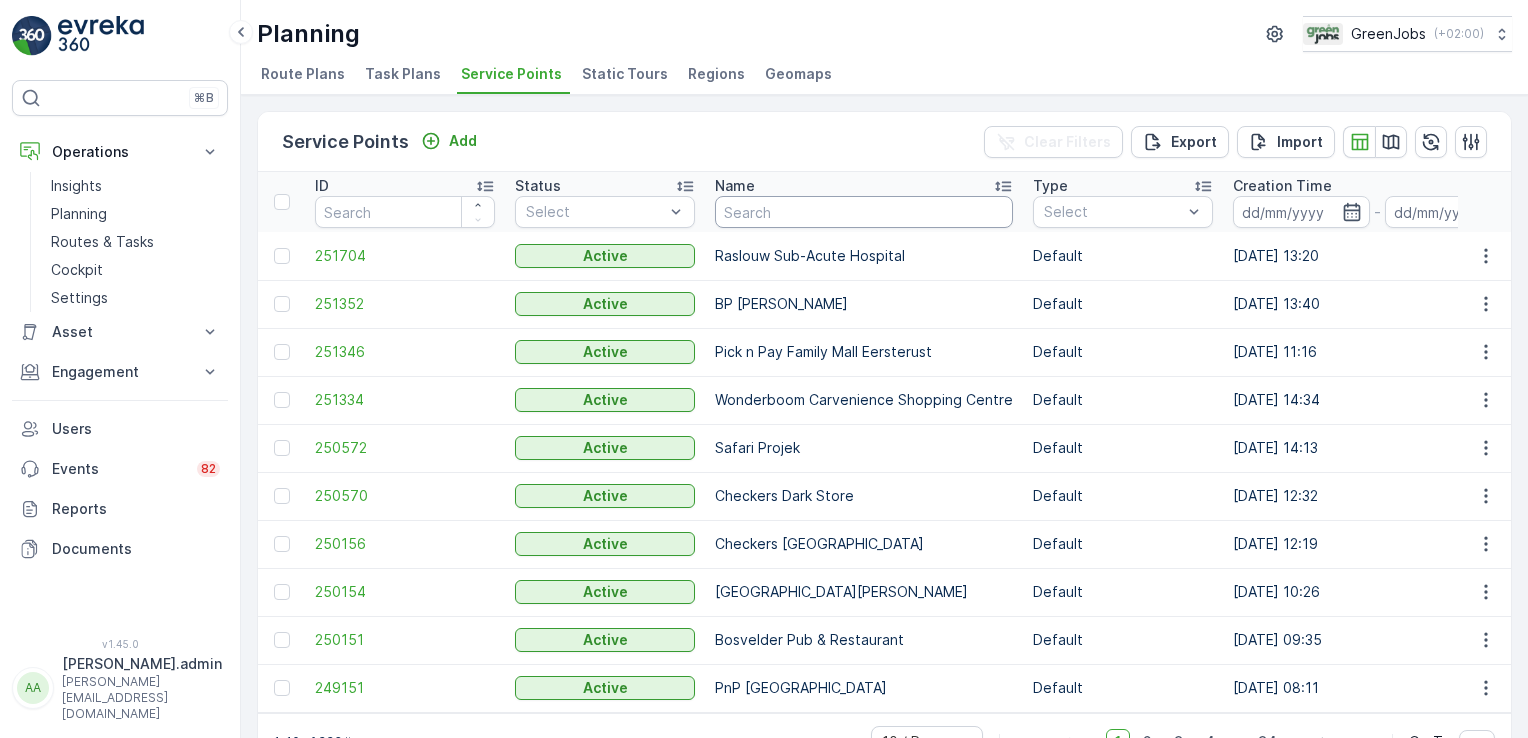 drag, startPoint x: 817, startPoint y: 230, endPoint x: 803, endPoint y: 222, distance: 16.124516 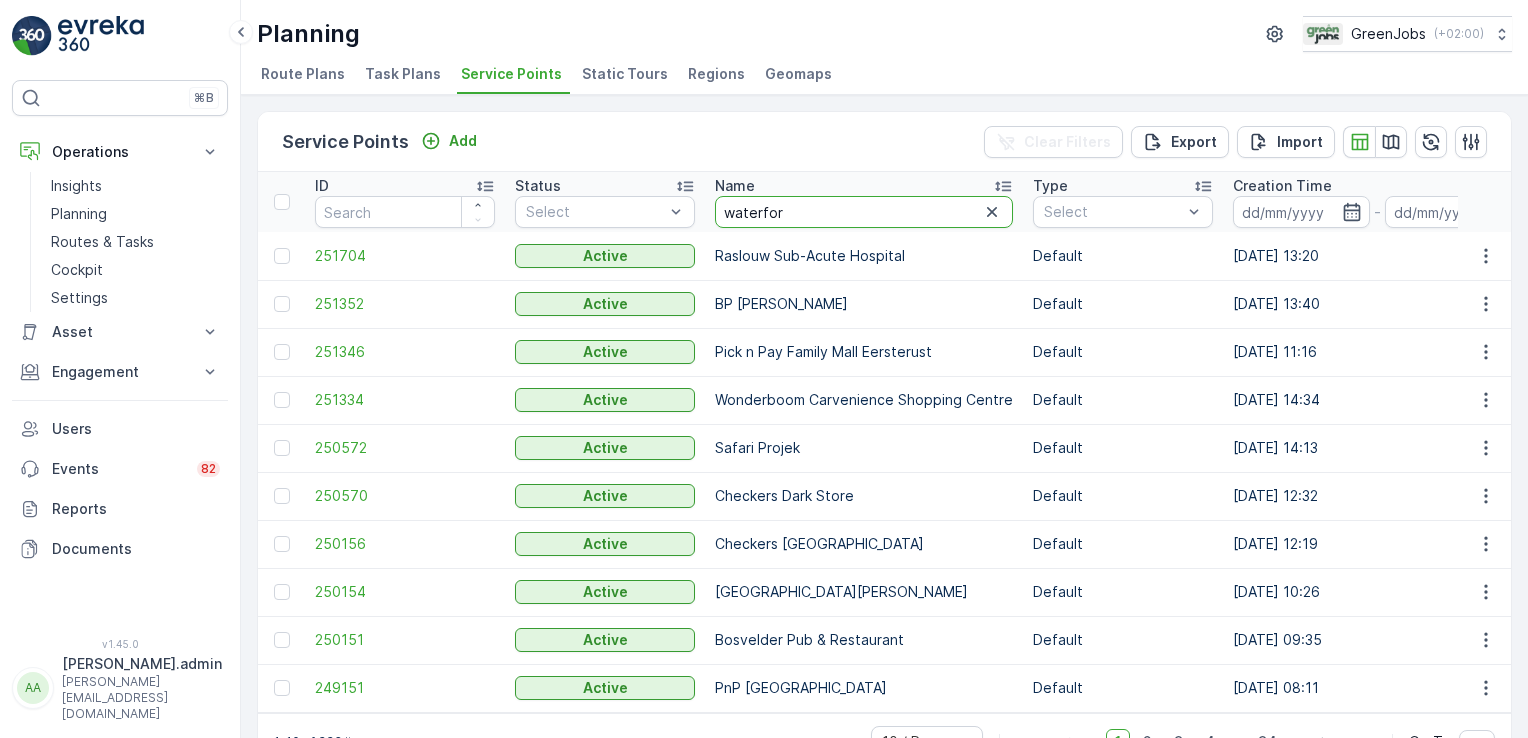 type on "waterford" 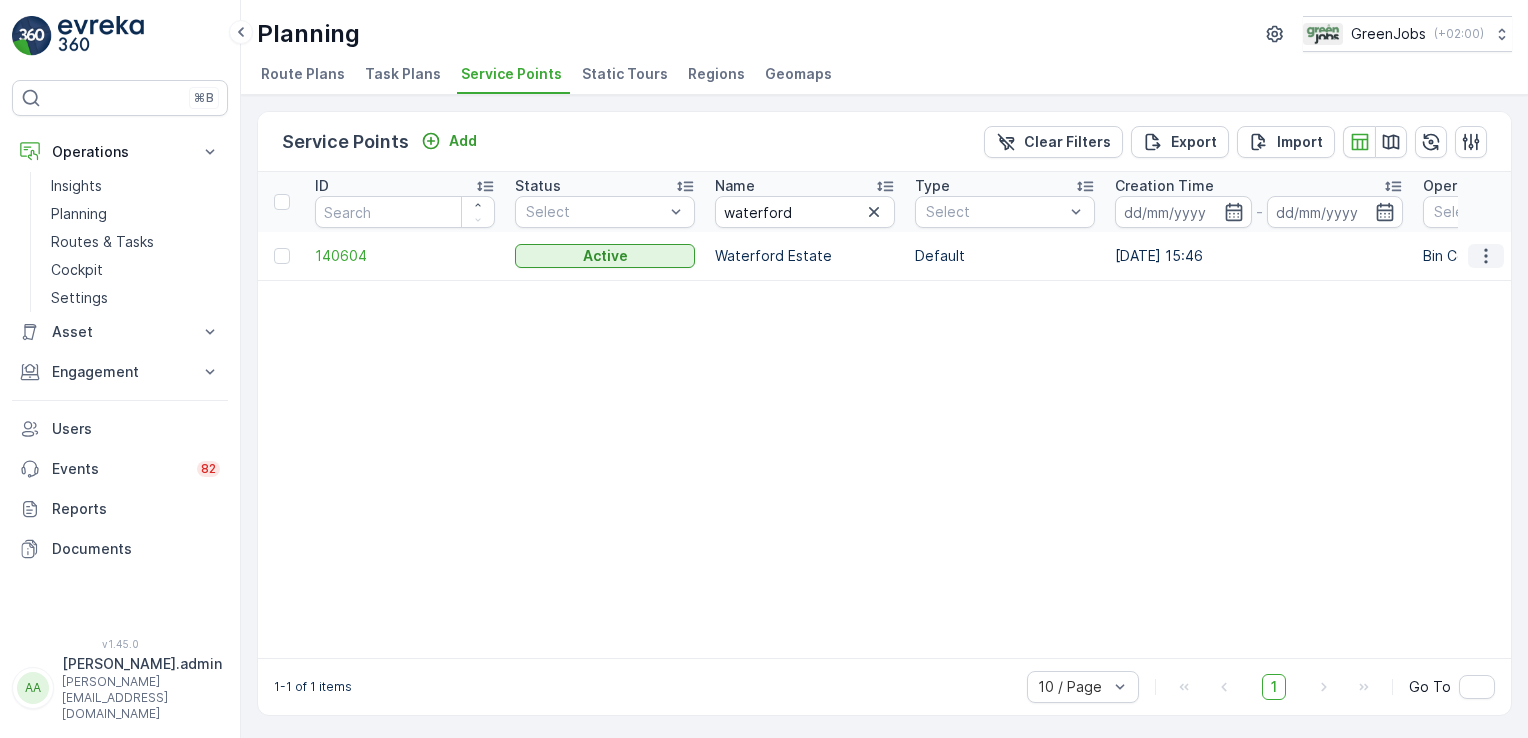 click 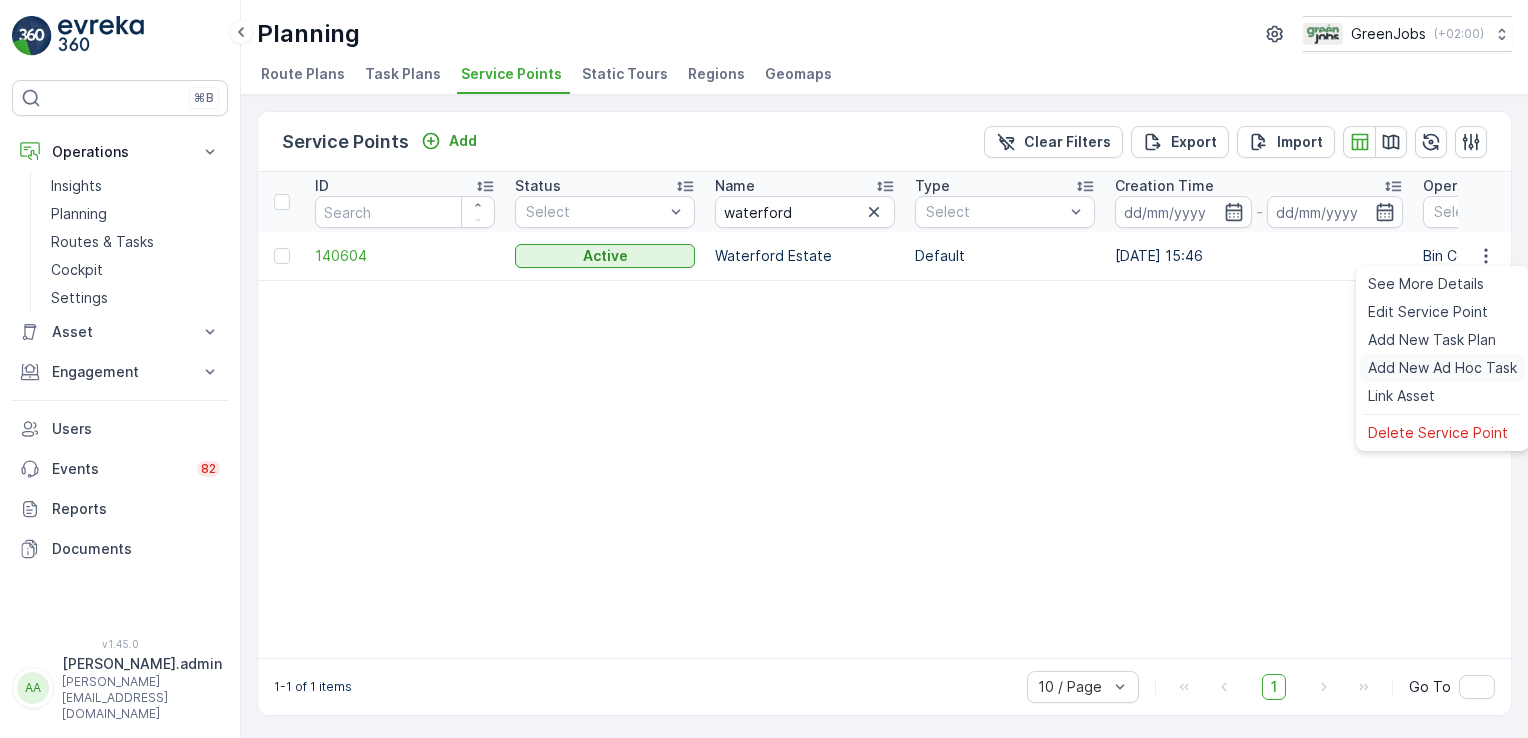 click on "Add New Ad Hoc Task" at bounding box center (1442, 368) 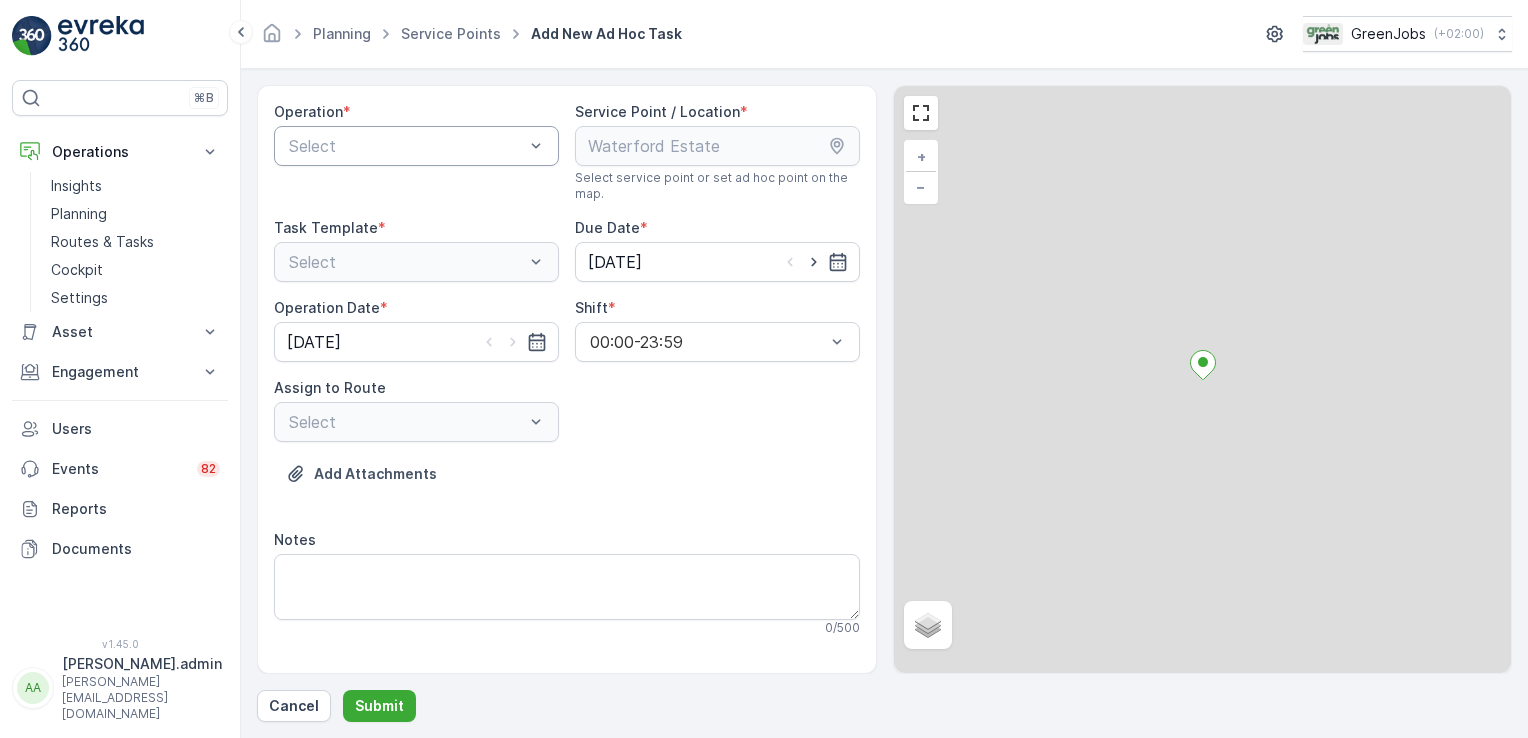 click at bounding box center [406, 146] 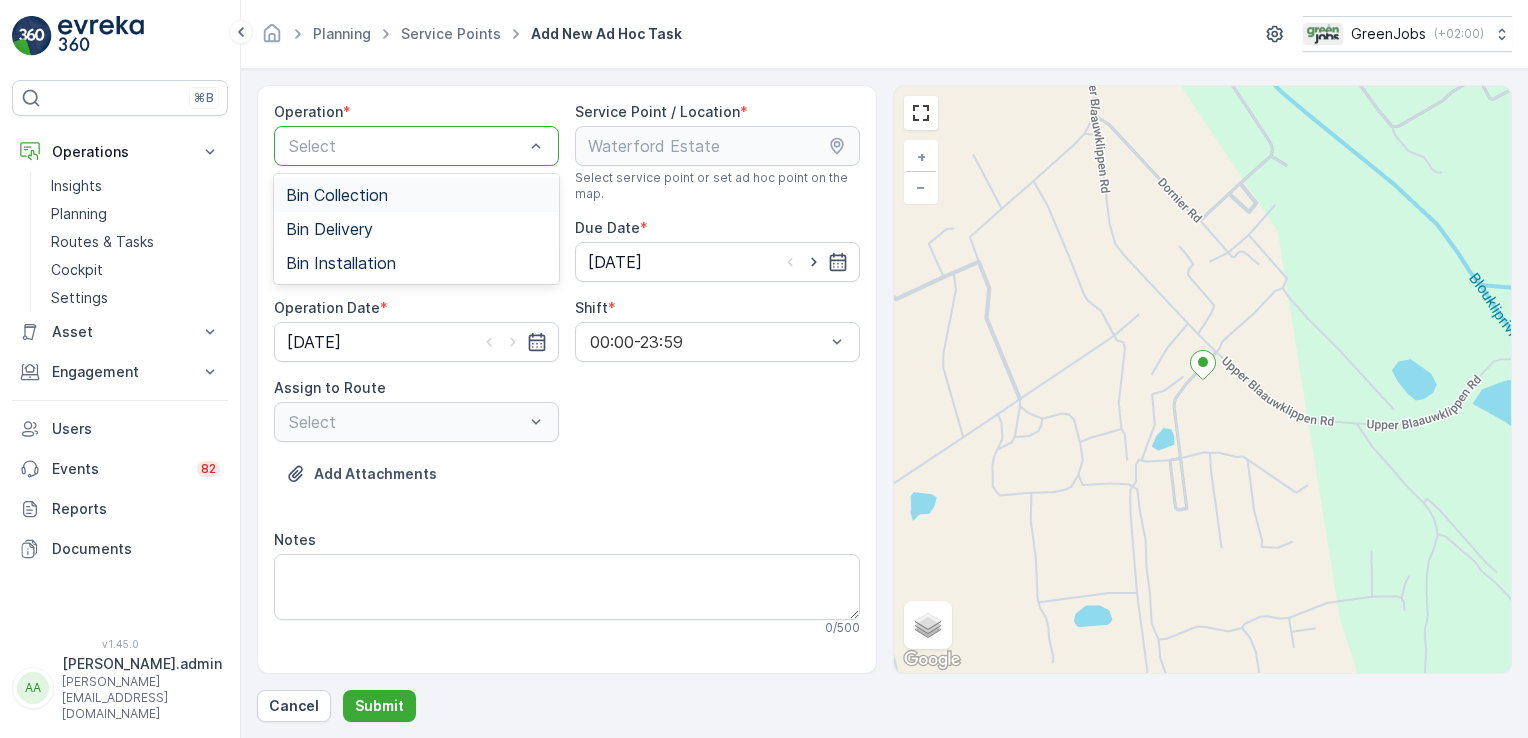 click on "Bin Collection" at bounding box center [416, 195] 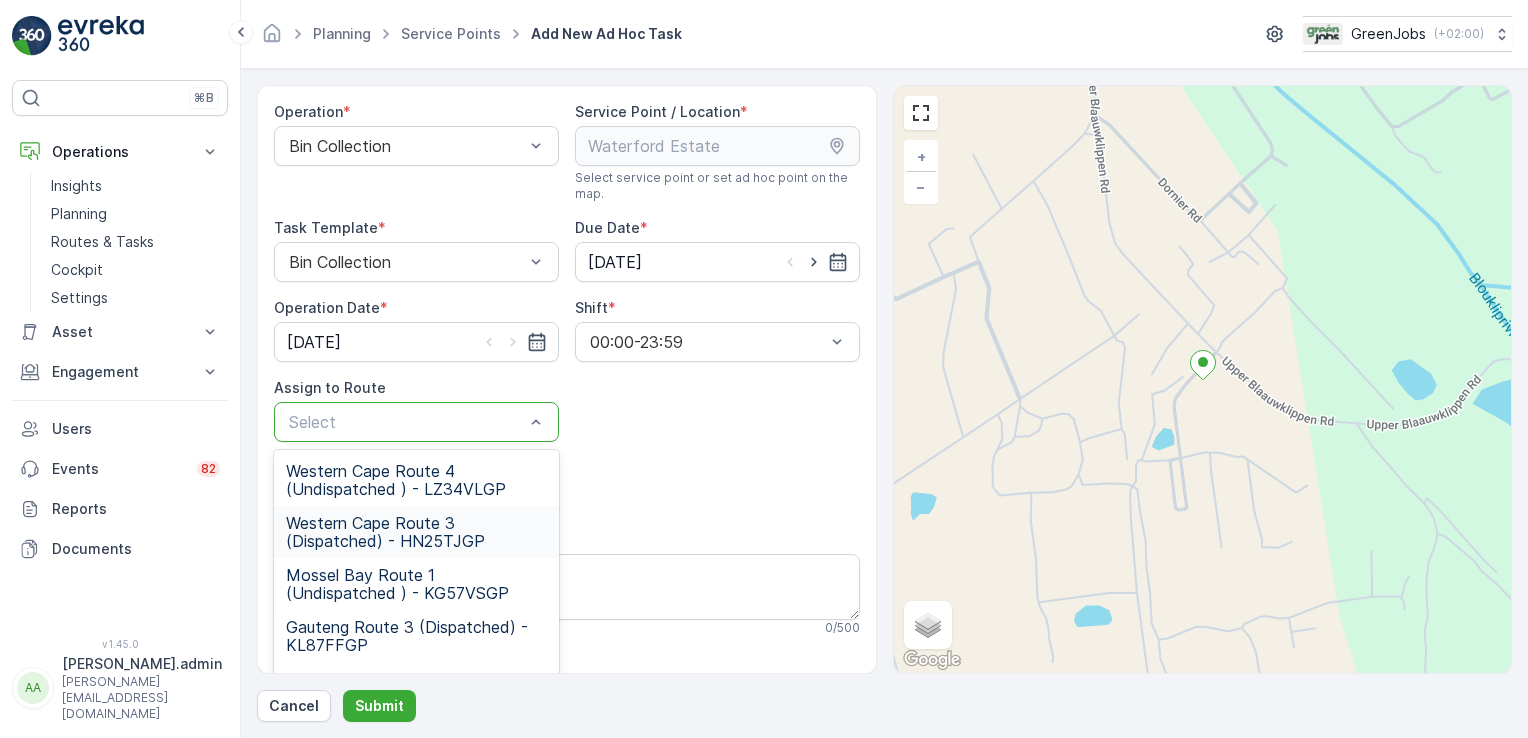 click on "Western Cape Route 3 (Dispatched) - HN25TJGP" at bounding box center (416, 532) 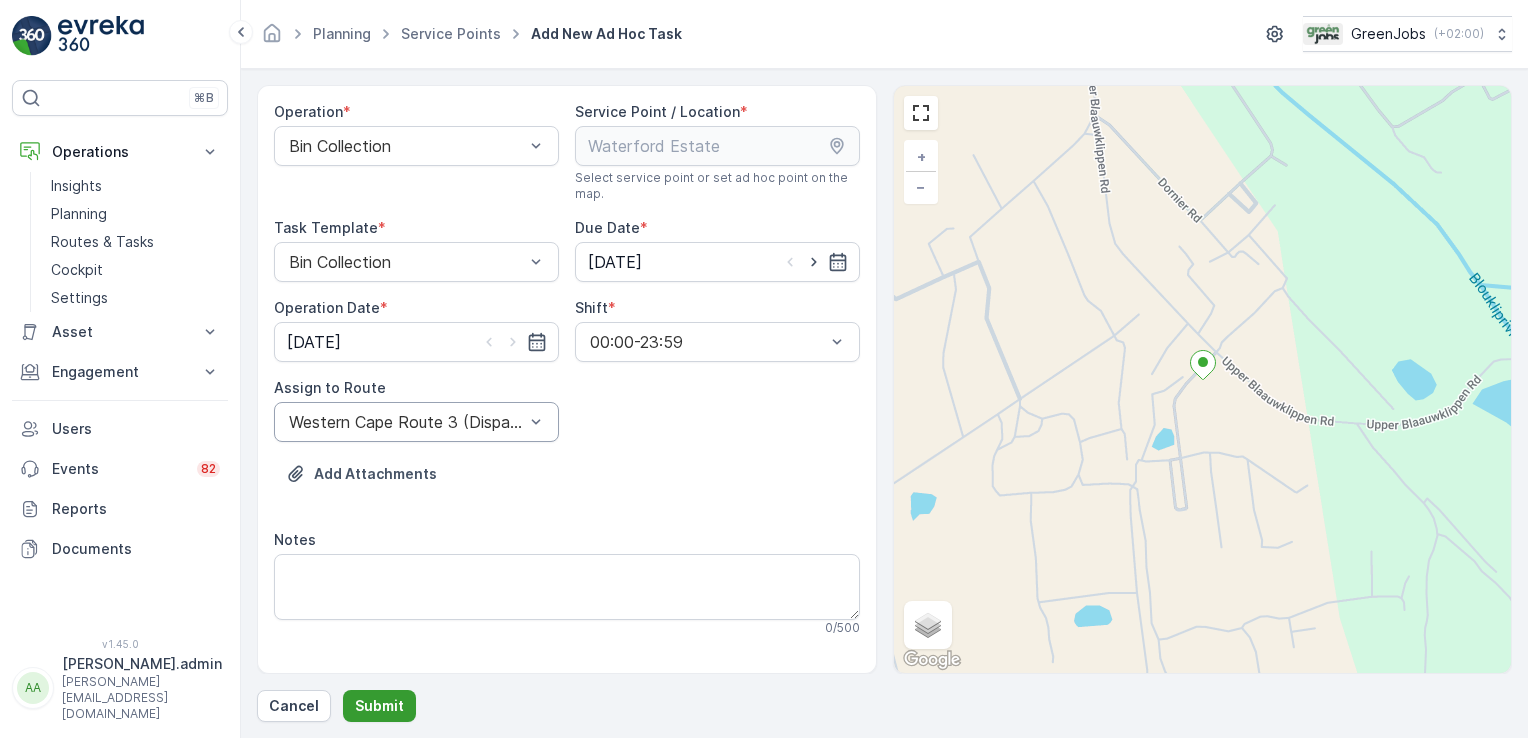 click on "Submit" at bounding box center (379, 706) 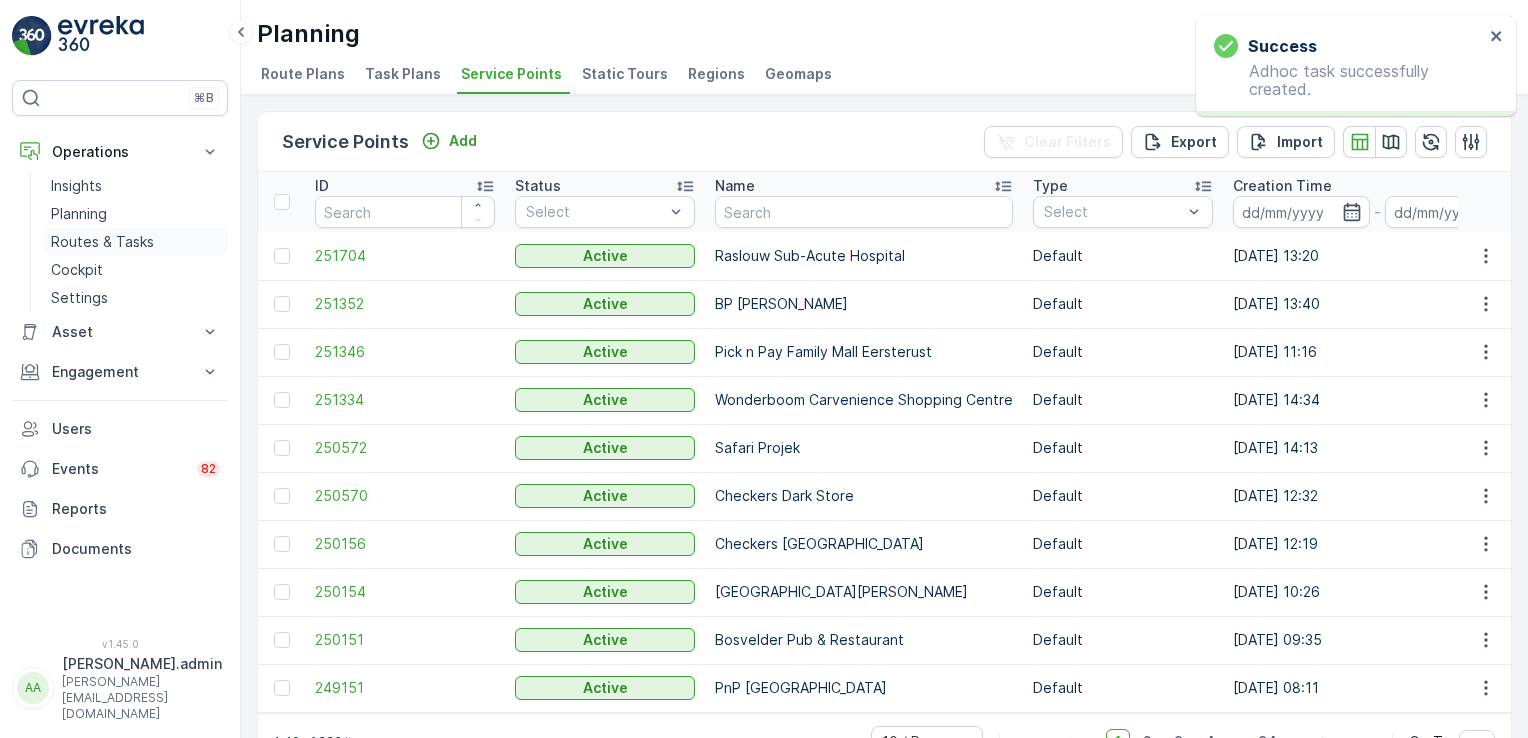 click on "Routes & Tasks" at bounding box center [102, 242] 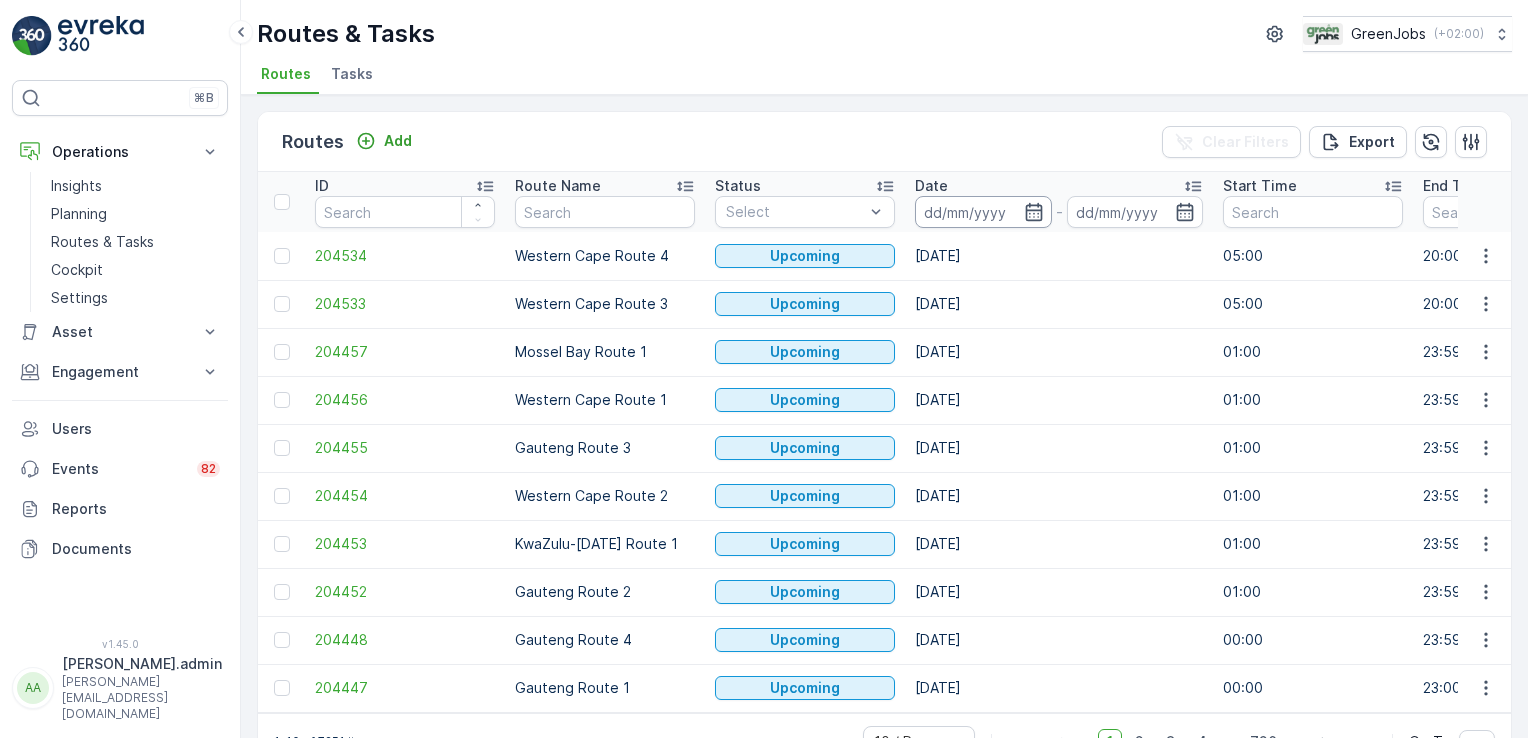 click at bounding box center (983, 212) 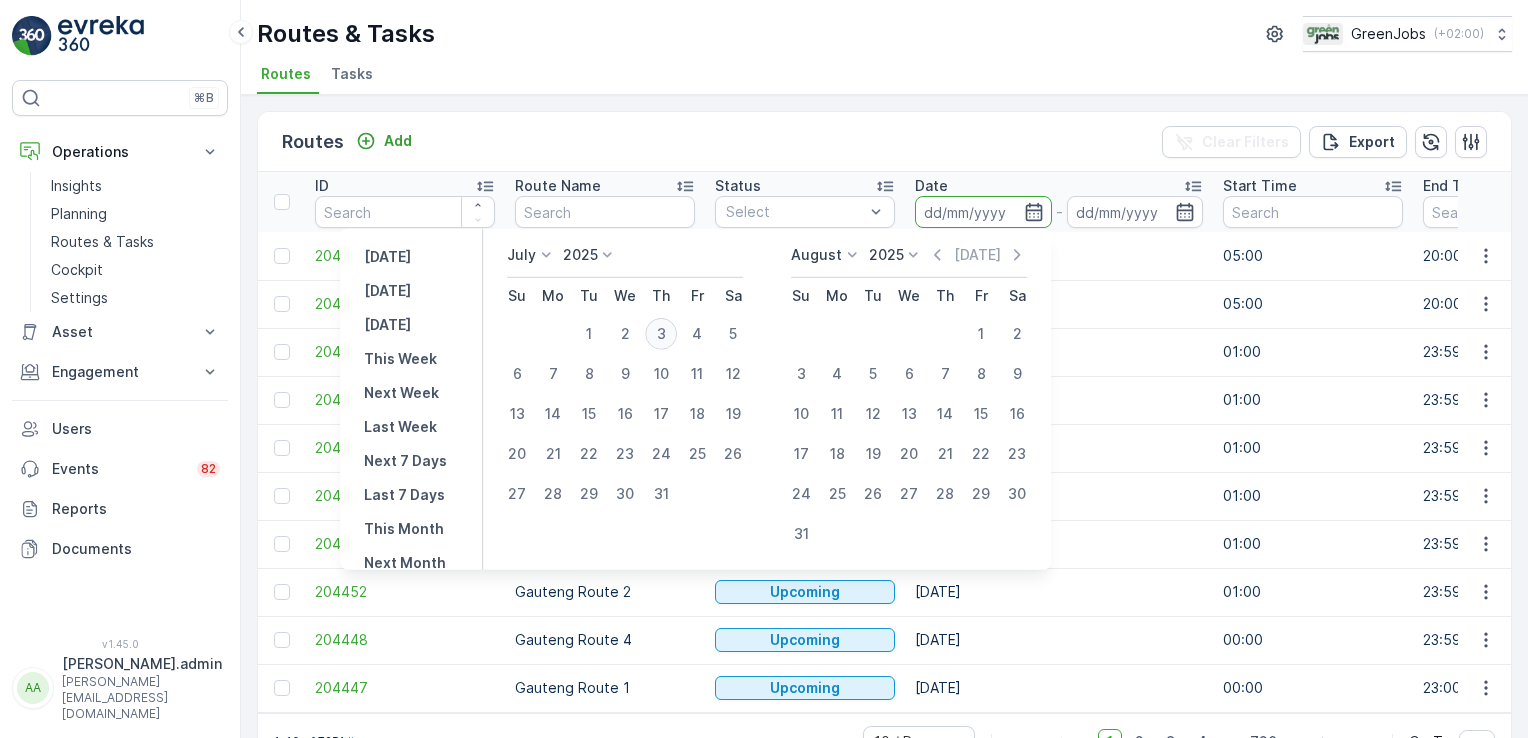 click on "3" at bounding box center [661, 334] 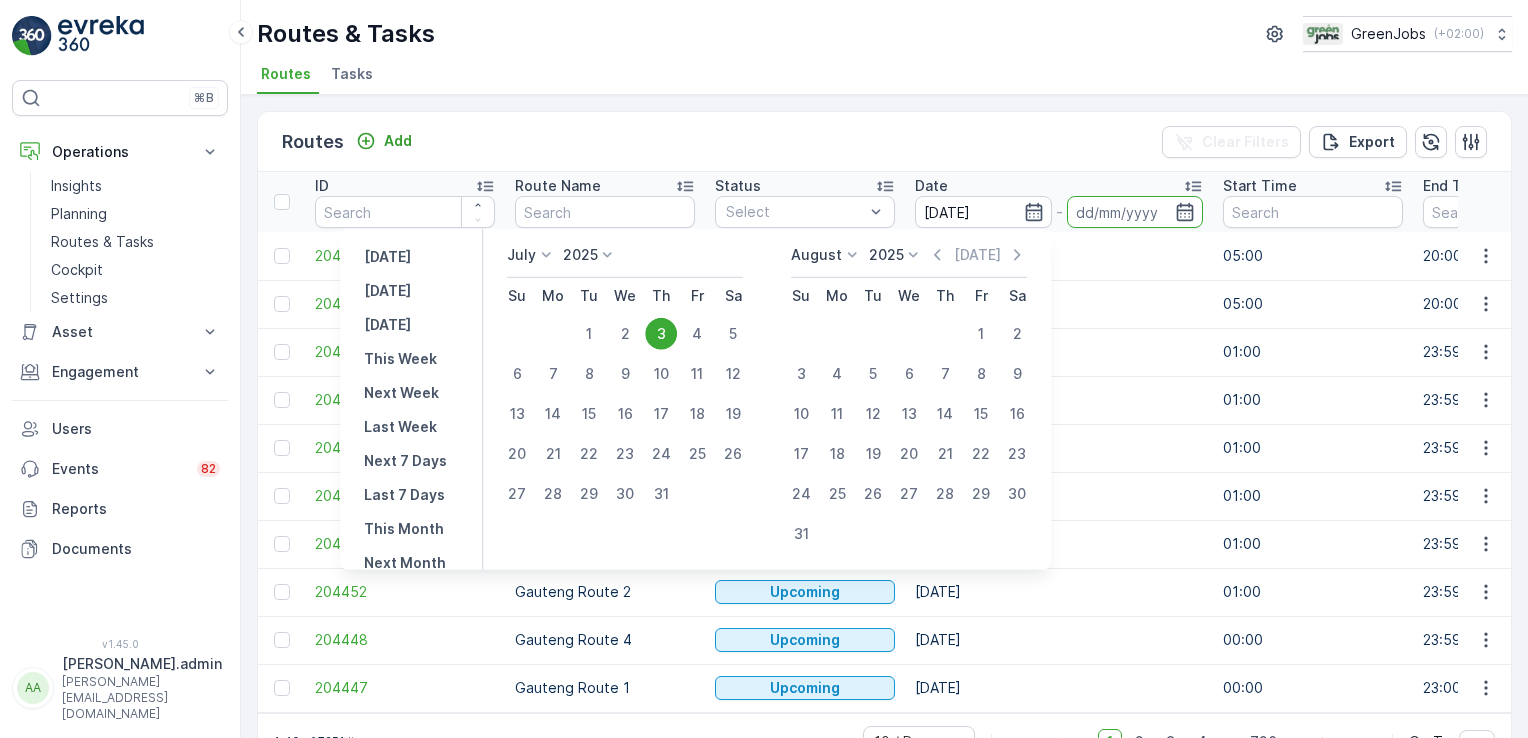 click on "3" at bounding box center (661, 334) 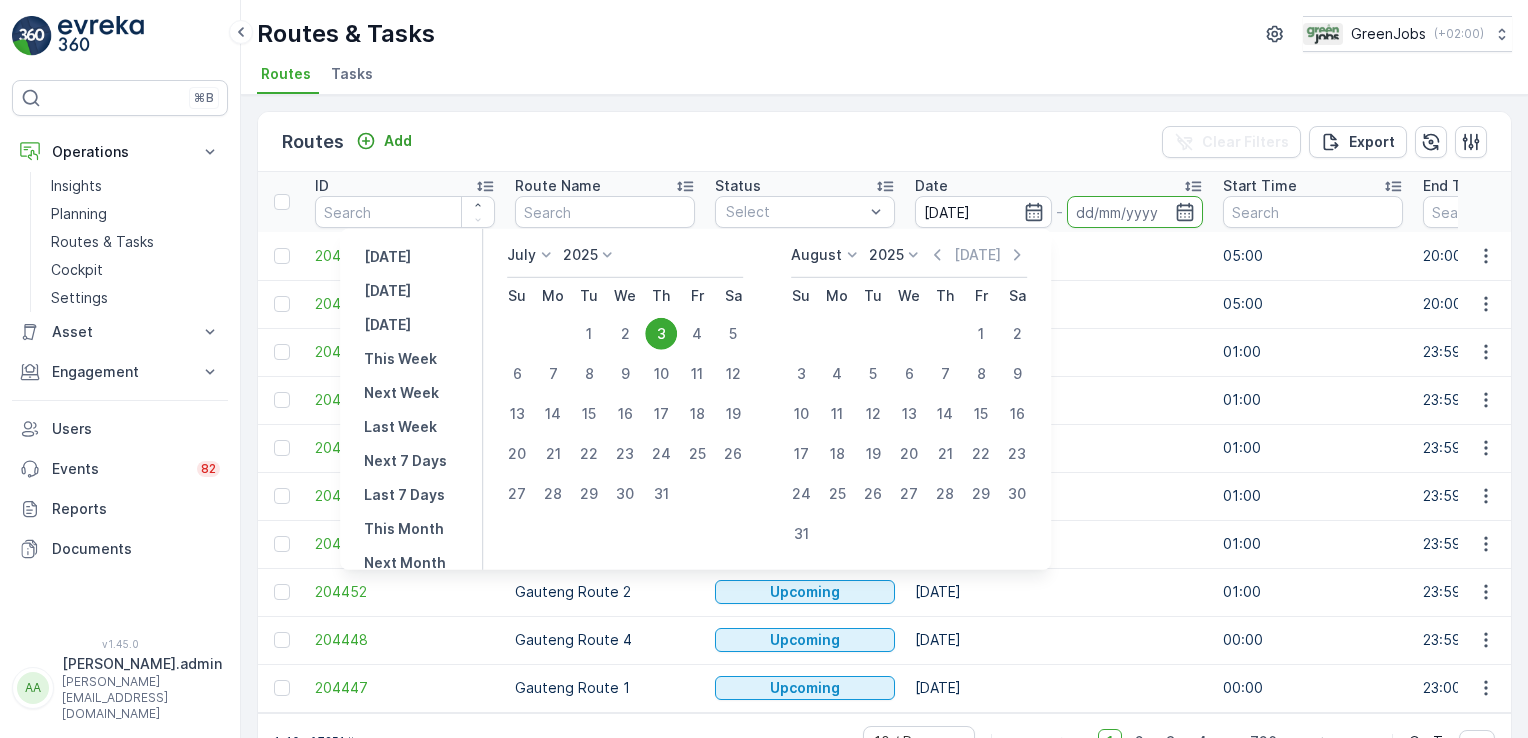type on "[DATE]" 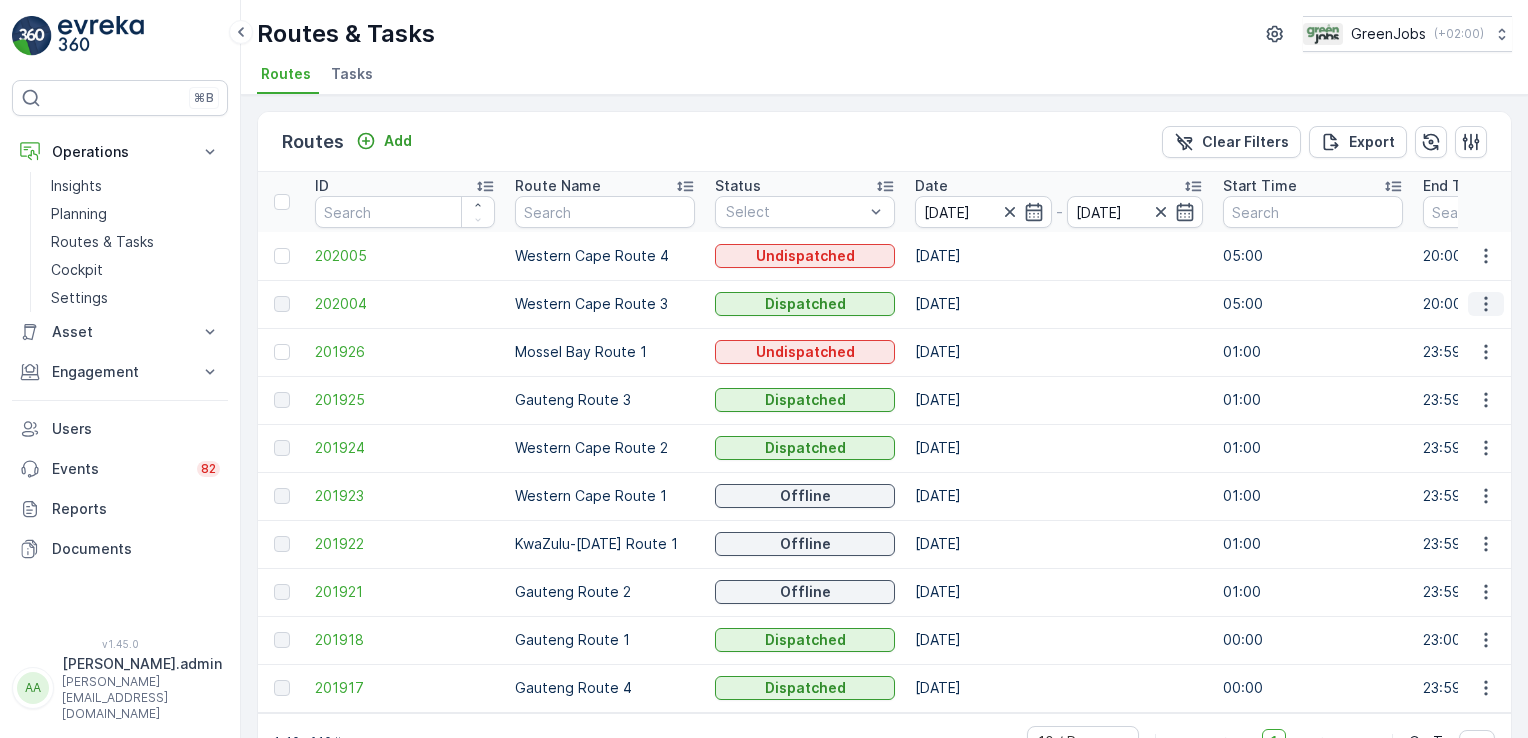 drag, startPoint x: 1485, startPoint y: 297, endPoint x: 1480, endPoint y: 311, distance: 14.866069 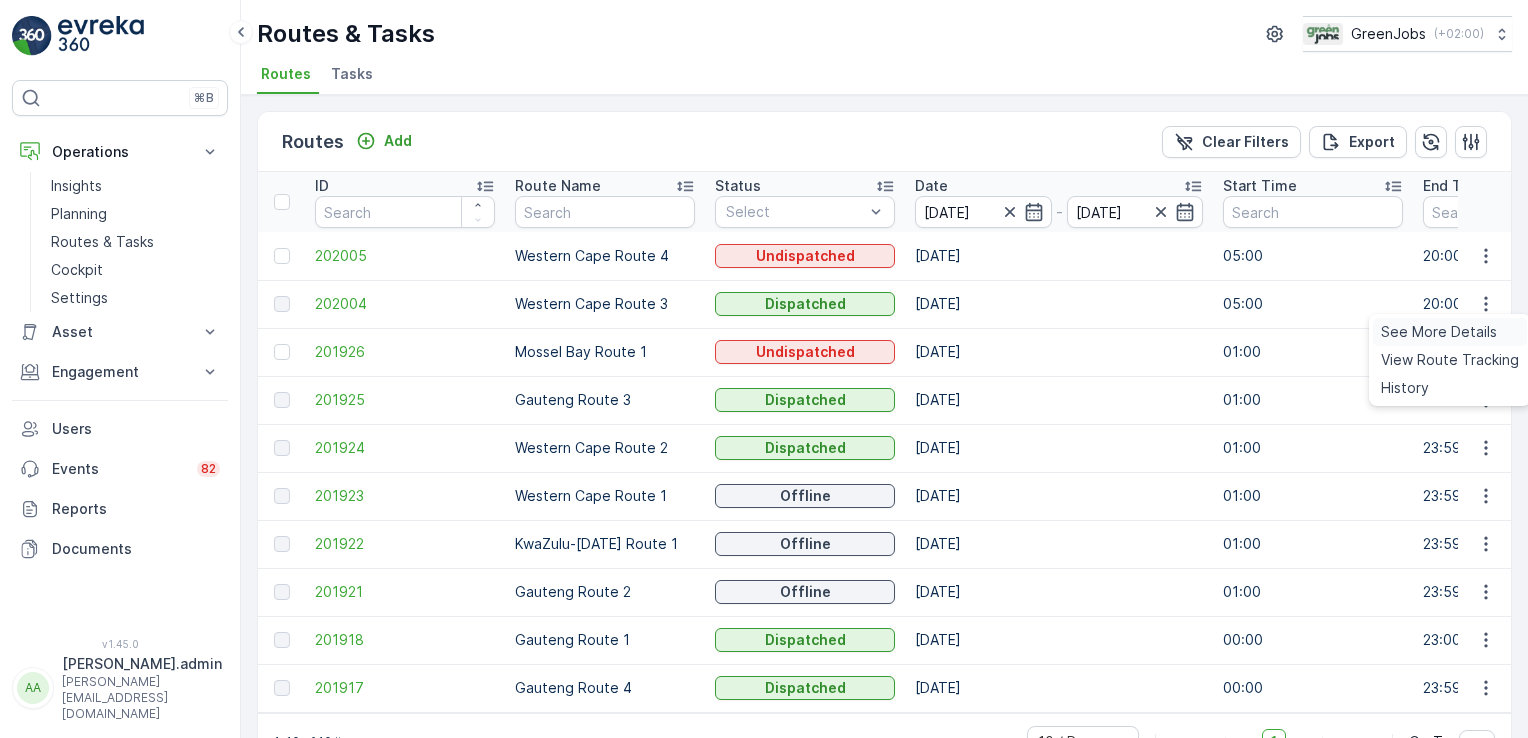 click on "See More Details" at bounding box center [1439, 332] 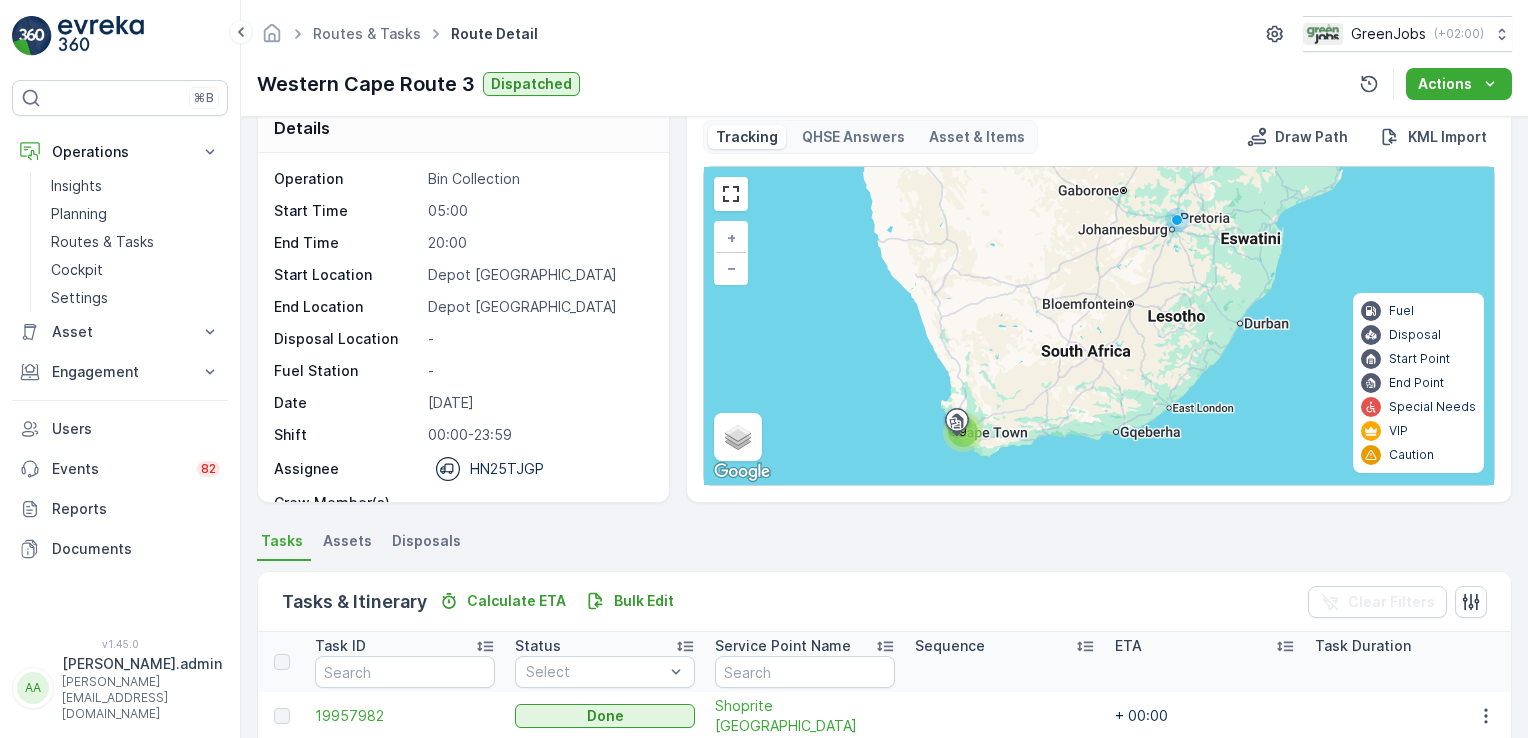 scroll, scrollTop: 0, scrollLeft: 0, axis: both 